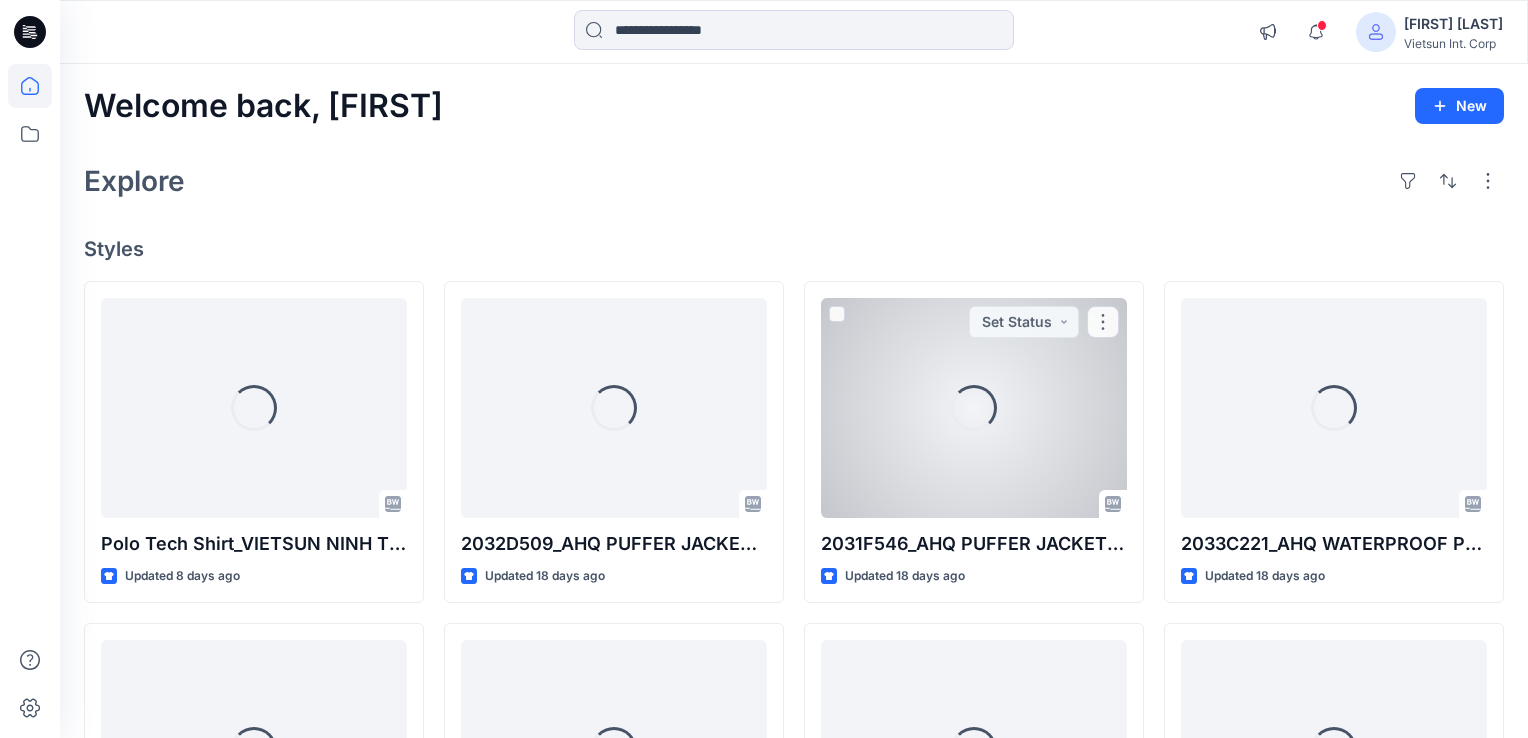 scroll, scrollTop: 0, scrollLeft: 0, axis: both 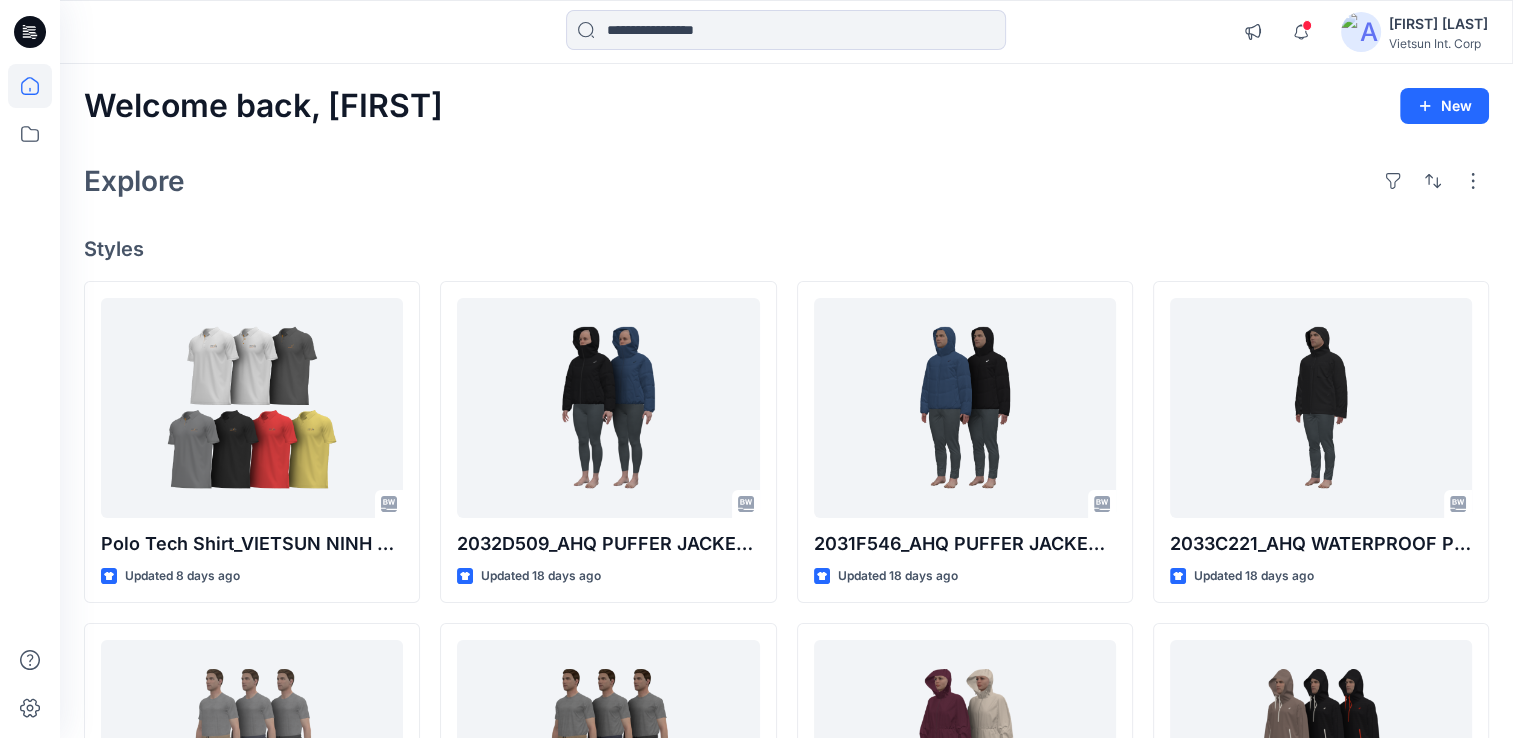 click on "Welcome back, [FIRST] New Explore Styles Polo Tech Shirt_VIETSUN NINH THUAN Updated 8 days ago 2031F332_AHQ STRETCH WOVEN PANT MEN WESTERN_AW26 Updated 20 days ago 2033C017_AHQ HERITAGE DOUBLE WEAVE 7IN SHORT UNISEX WESTERN_AW26 Updated 22 days ago 2032D509_AHQ PUFFER JACKET WOMEN WESTERN_AW26 Updated 18 days ago 2031F331_AHQ STRETCH WOVEN 5IN SHORT MEN WESTERN_AW26 Updated 20 days ago 2033C016_AHQ HERITAGE DOUBLE WEAVE PANT UNISEX WESTERN_AW26 Updated 22 days ago 2031F546_AHQ PUFFER JACKET MEN WESTERN _AW26 Updated 18 days ago 2032D372_AHQ NAGINO WOVEN LONG JACKET WOMEN WESTERN_AW26 Updated 21 days ago Womens Crop DRY CLOC Shell Updated a month ago 2033C221_AHQ WATERPROOF PUFFER JACEKT UNISEX WESTERN_AW26 Updated 18 days ago 2033C015_AHQ HERITAGE DOUBLE WEAVE RELAXED ANORAK UNISEX WESTERN _AW26 Updated 22 days ago Sender Jacket Down CLOC Womens Updated a month ago Loading..." at bounding box center [786, 724] 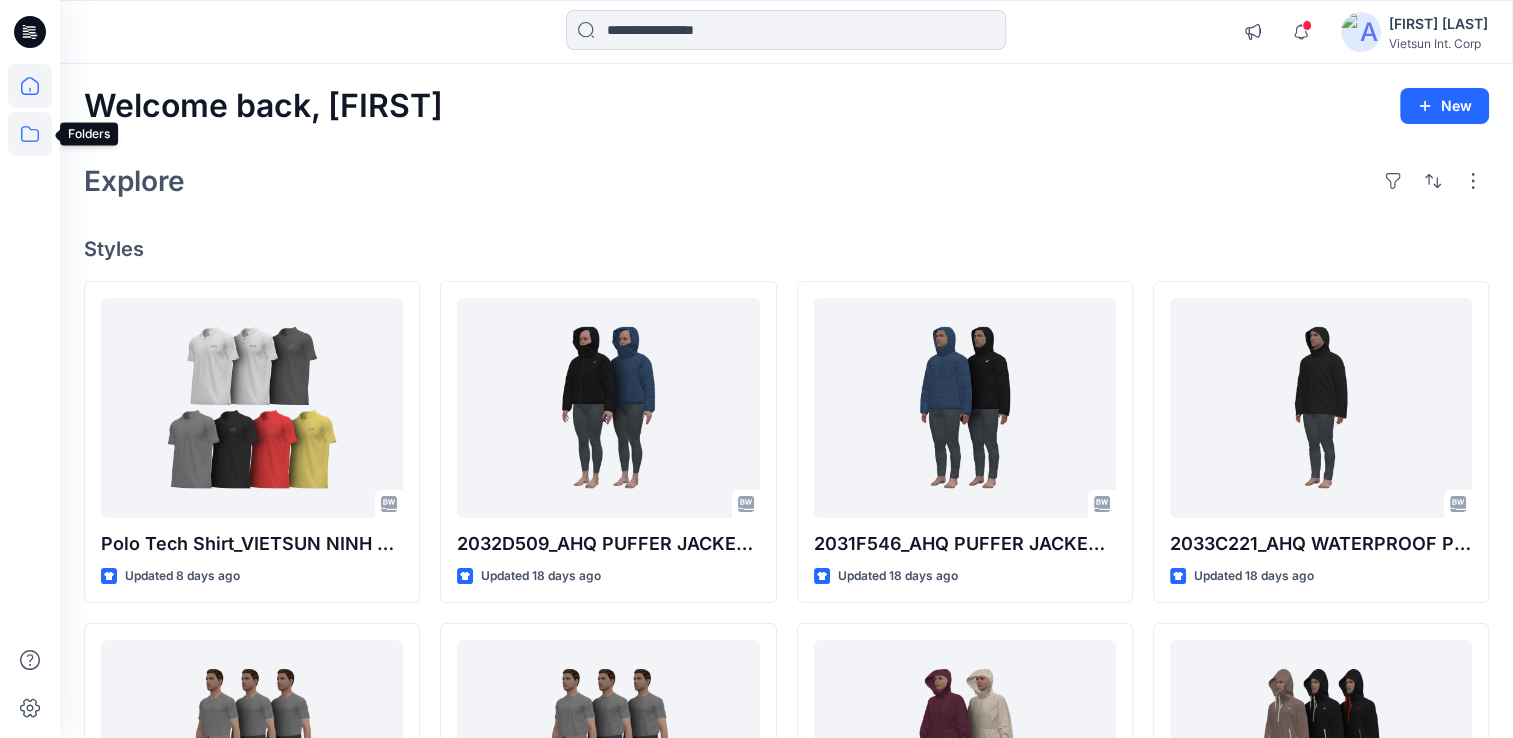 click 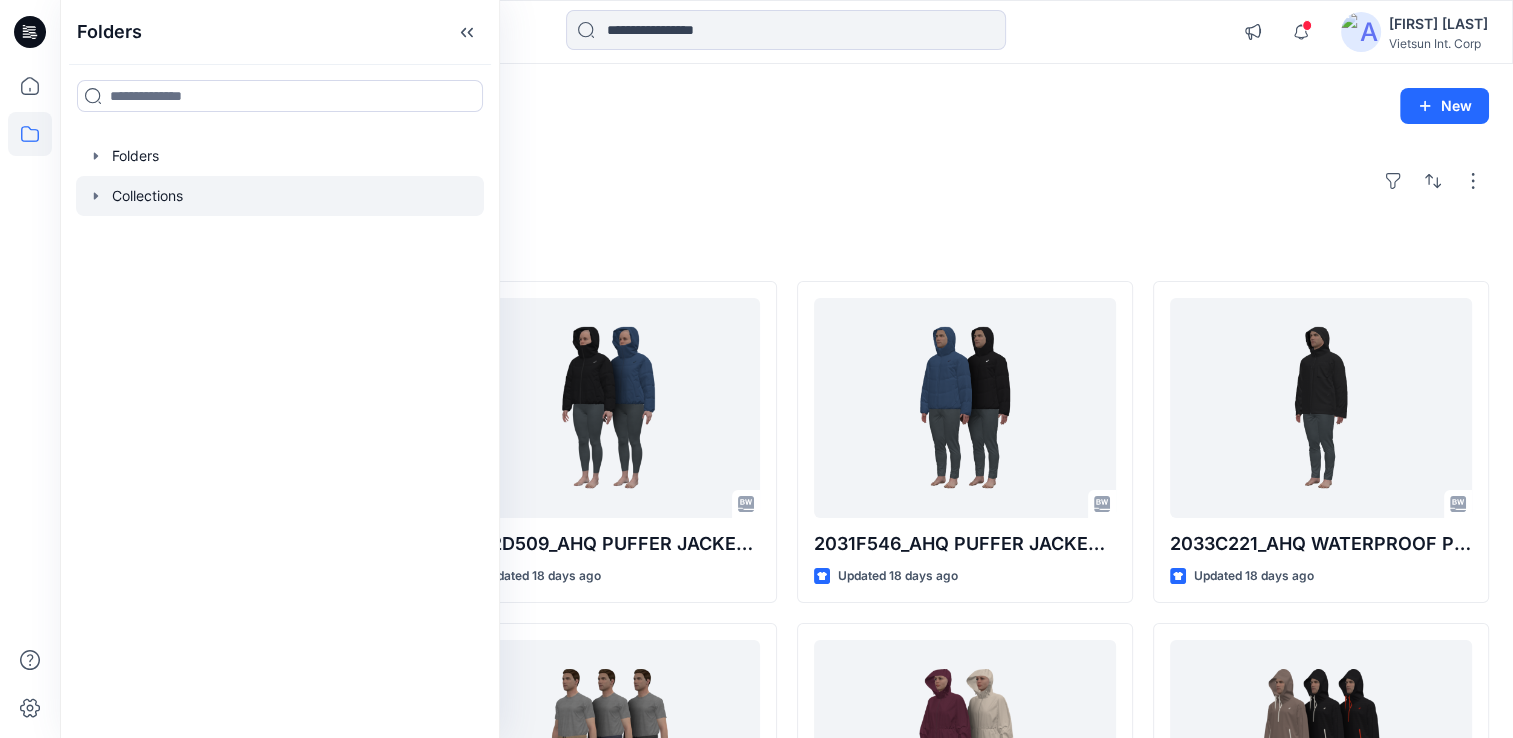 click at bounding box center (280, 196) 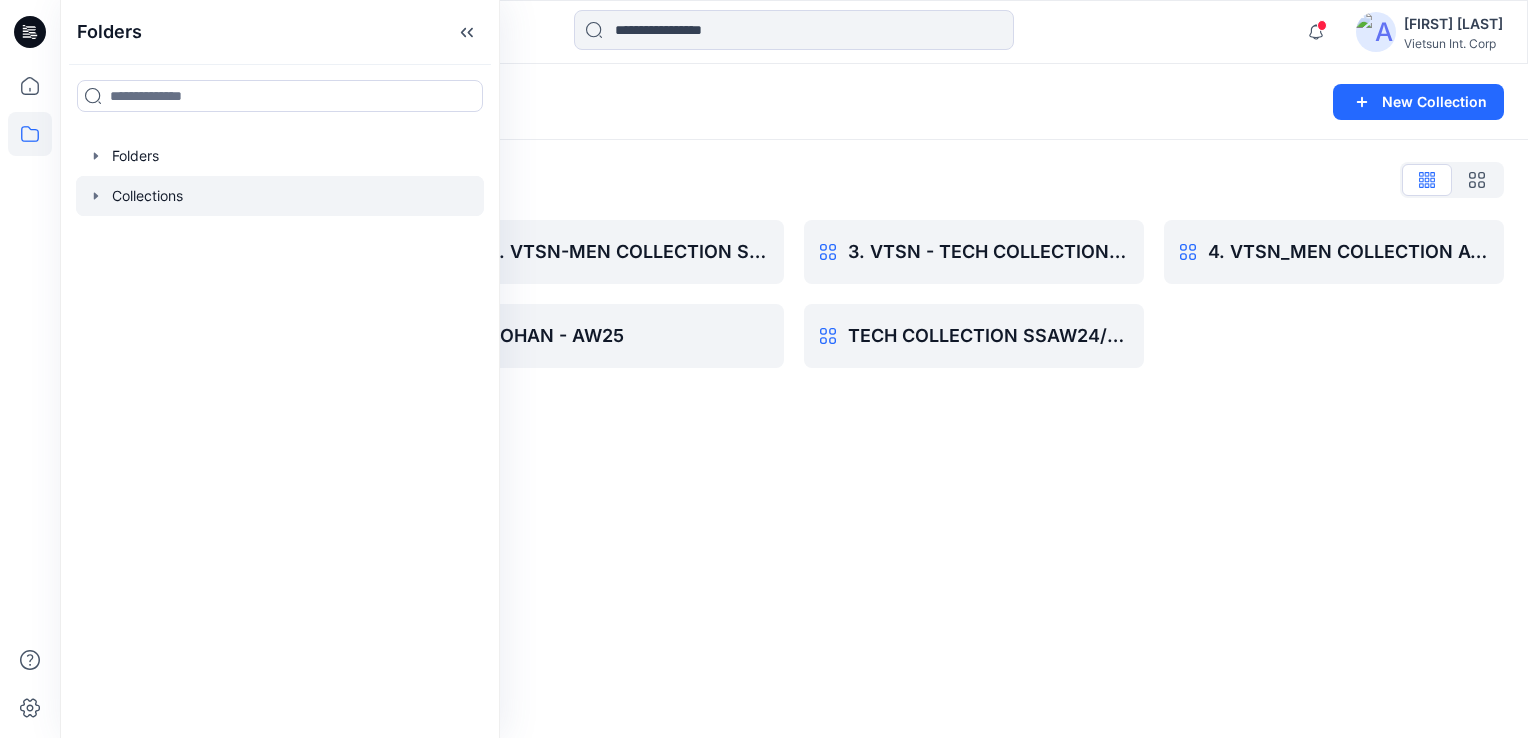 click on "Collections New Collection Collections List 1. VTSN - TECH COLLECTION SSAW25 EX 2. VTSN-MEN COLLECTION SS25 ROHAN - AW25 3. VTSN - TECH COLLECTION SS26 TECH COLLECTION SSAW24/25 - Q3Q4 4. VTSN_MEN COLLECTION AW25" at bounding box center (794, 401) 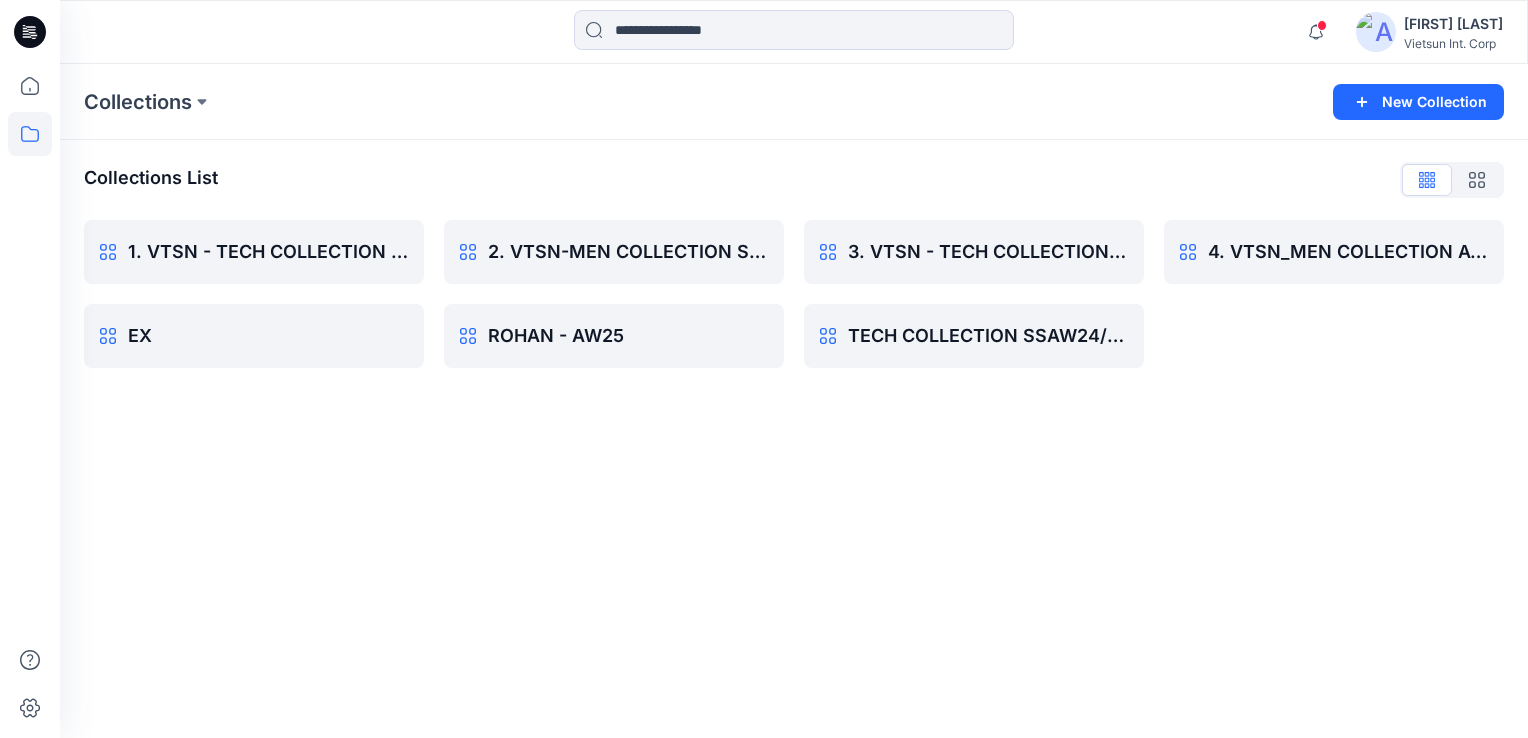click on "Collections New Collection Collections List 1. VTSN - TECH COLLECTION SSAW25 EX 2. VTSN-MEN COLLECTION SS25 ROHAN - AW25 3. VTSN - TECH COLLECTION SS26 TECH COLLECTION SSAW24/25 - Q3Q4 4. VTSN_MEN COLLECTION AW25" at bounding box center [794, 401] 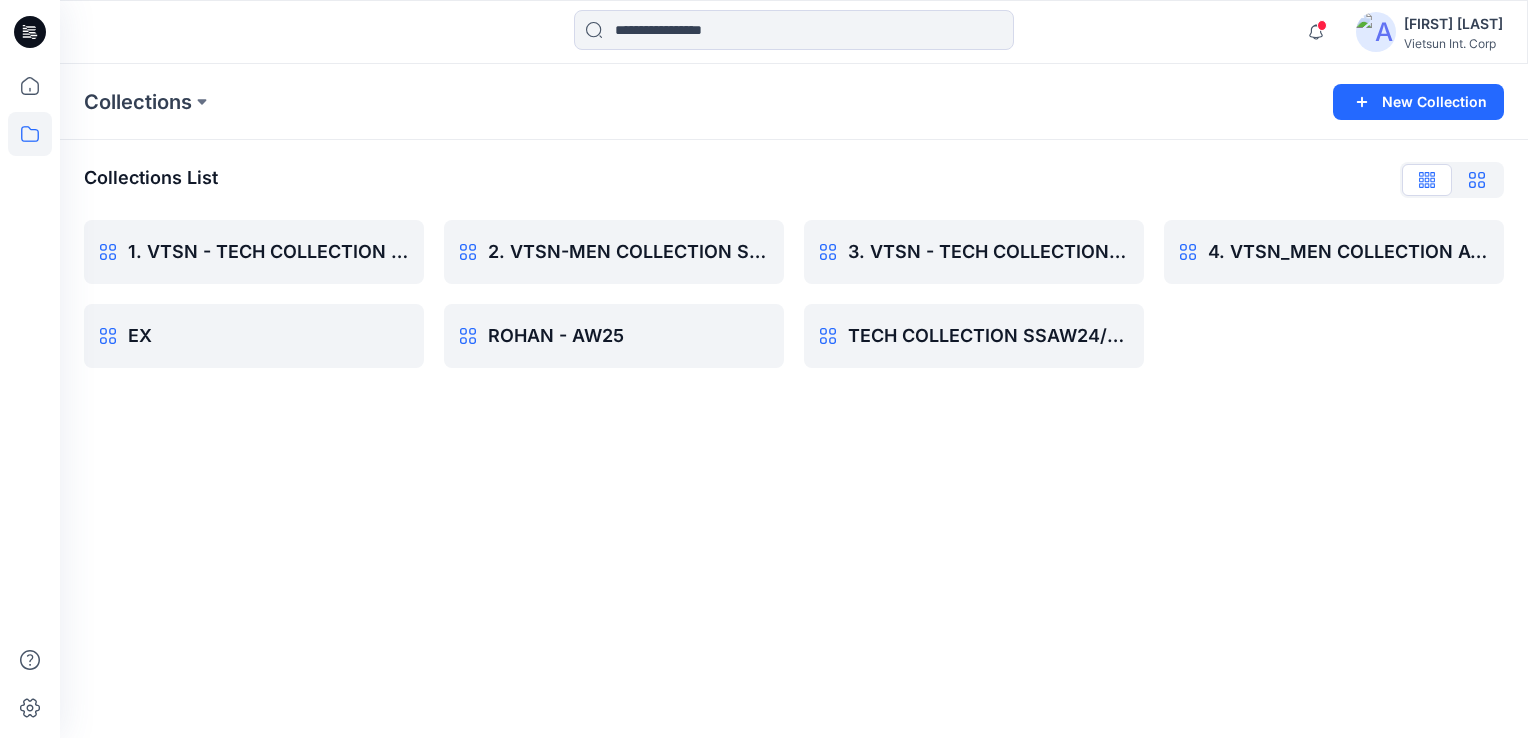 click 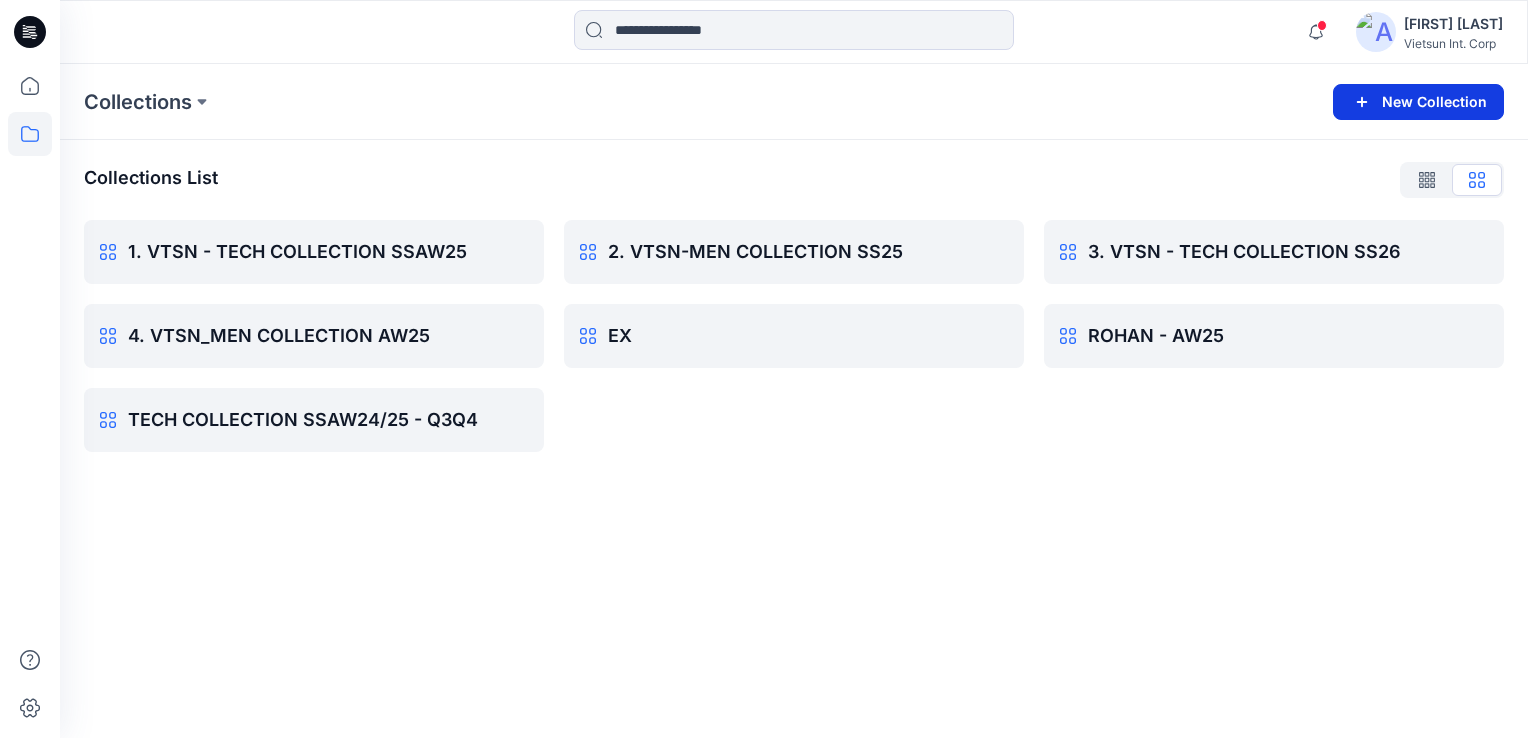 click on "New Collection" at bounding box center (1418, 102) 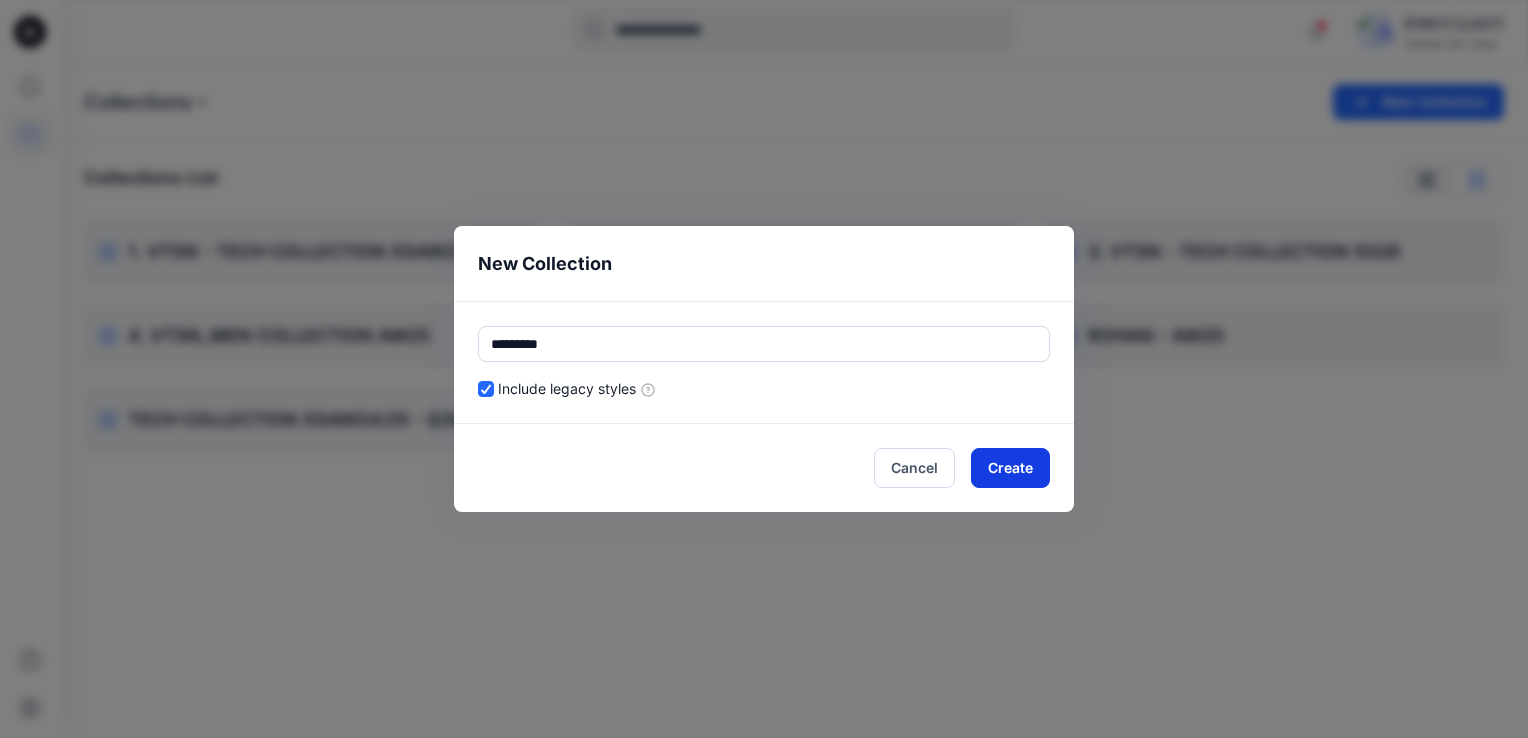 type on "*********" 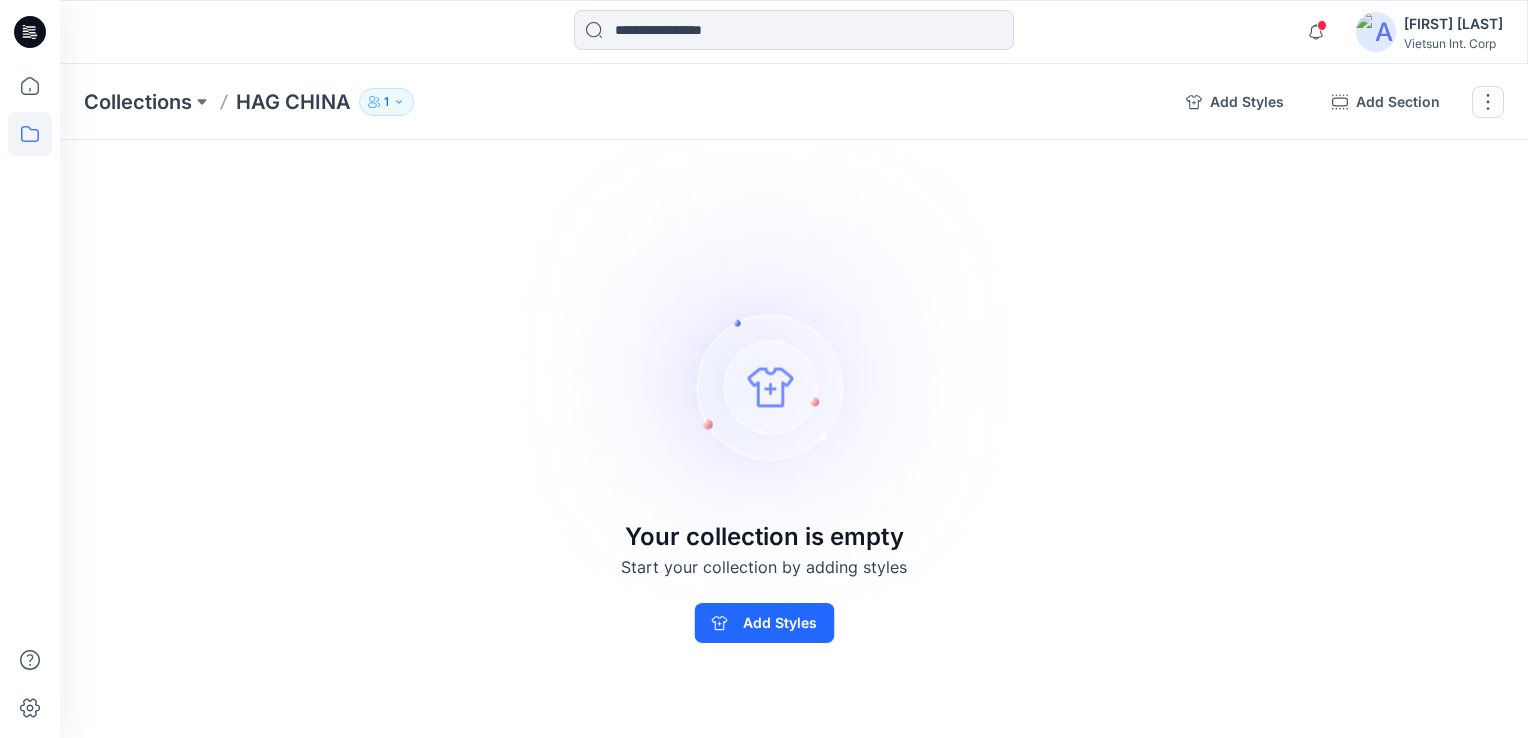 click on "Your collection is empty Start your collection by adding styles Add Styles" at bounding box center (764, 581) 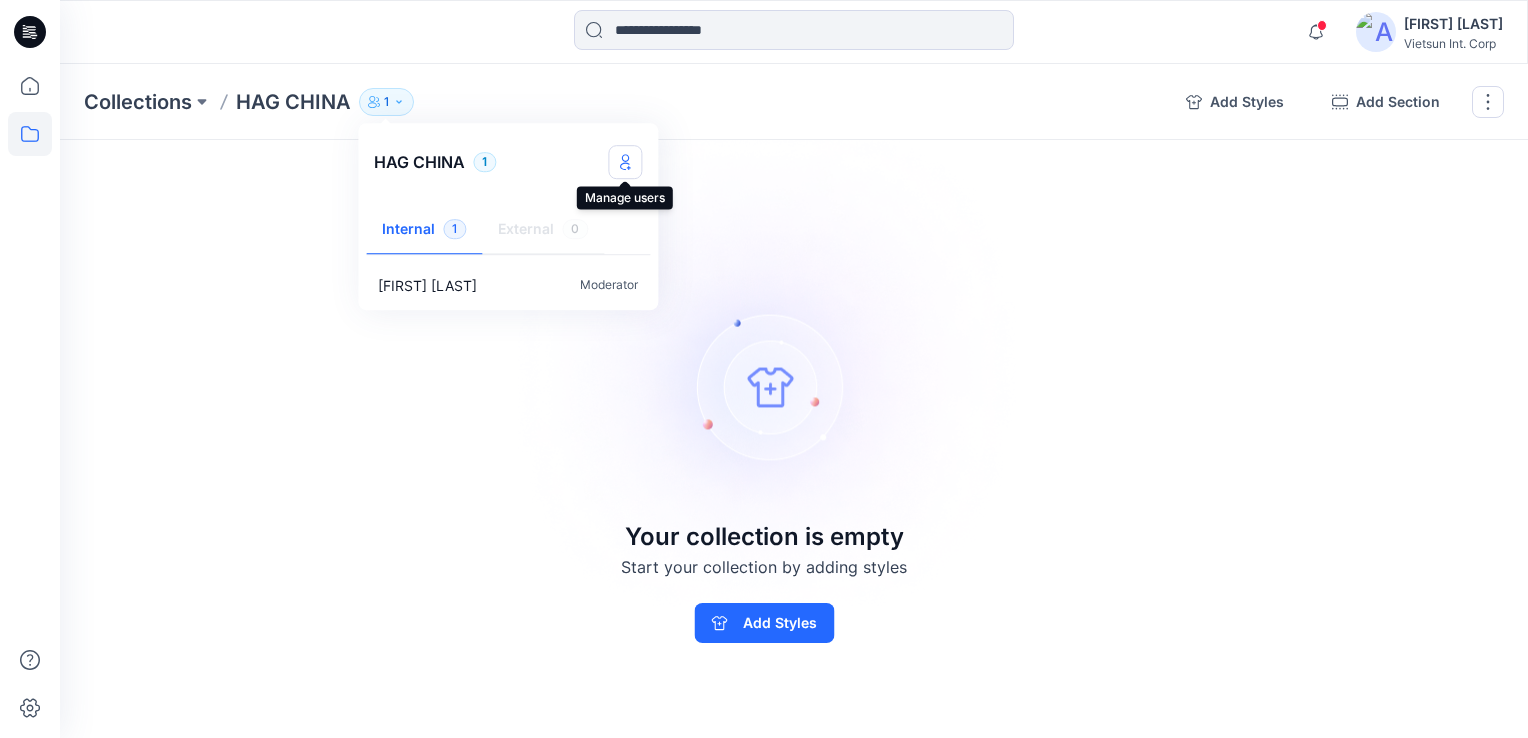 click 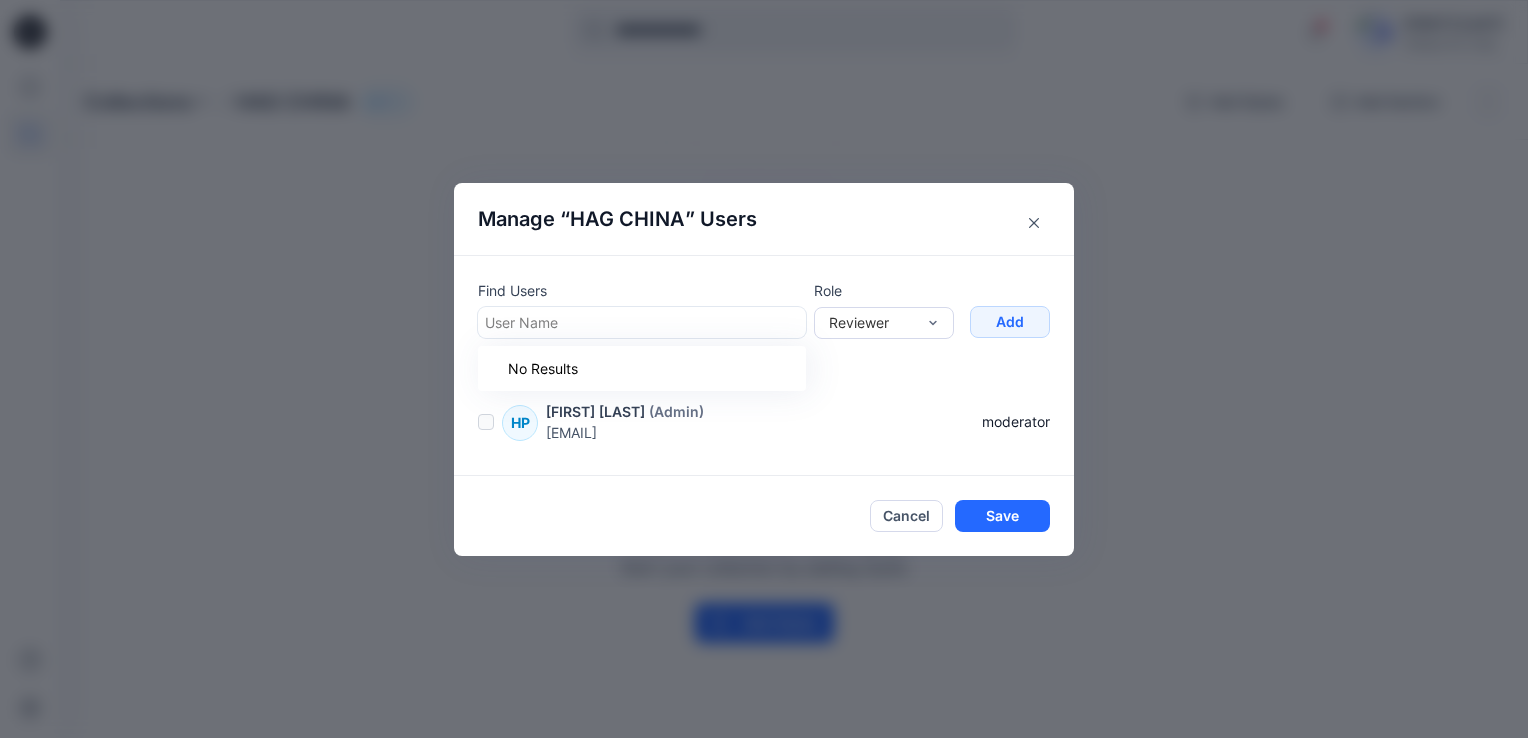 click at bounding box center [642, 322] 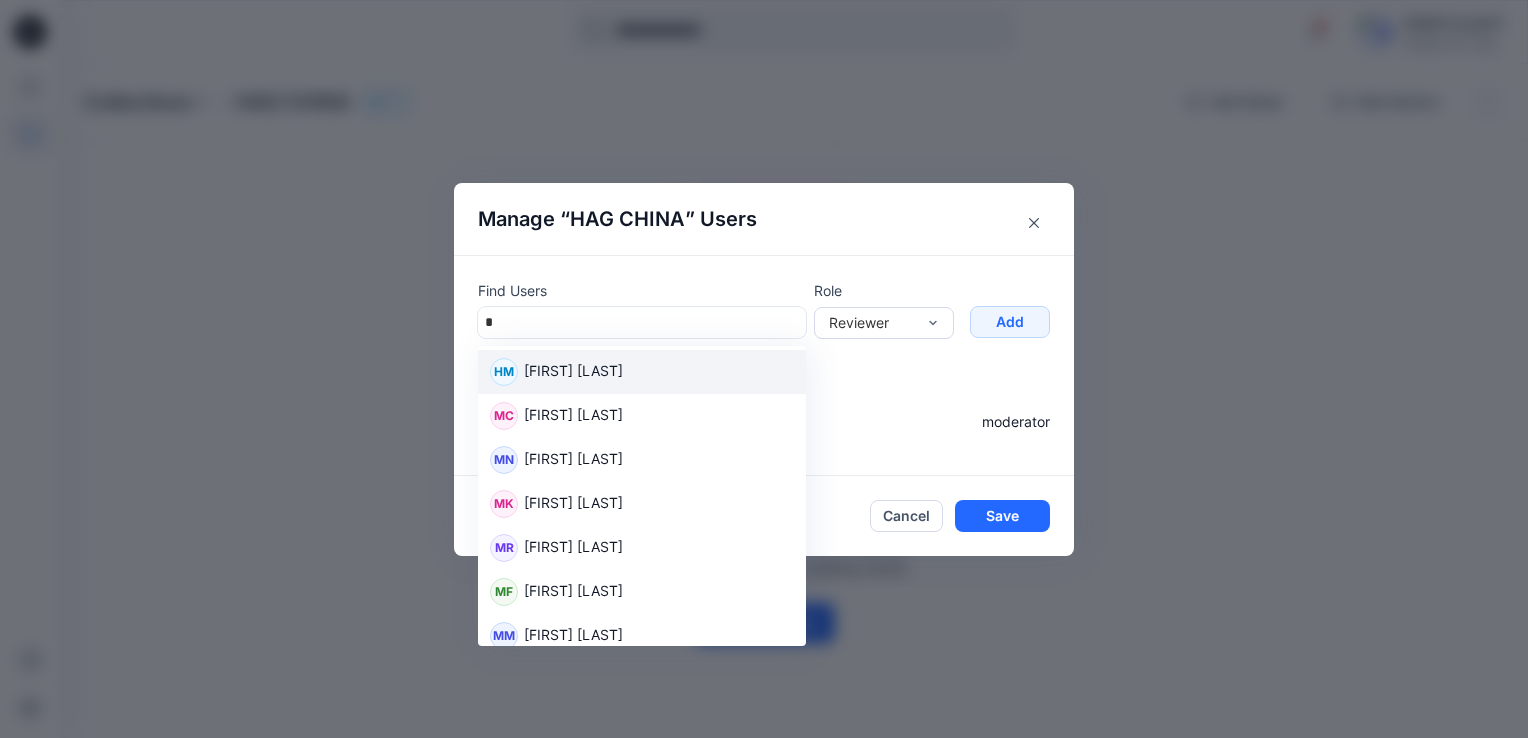 type on "**" 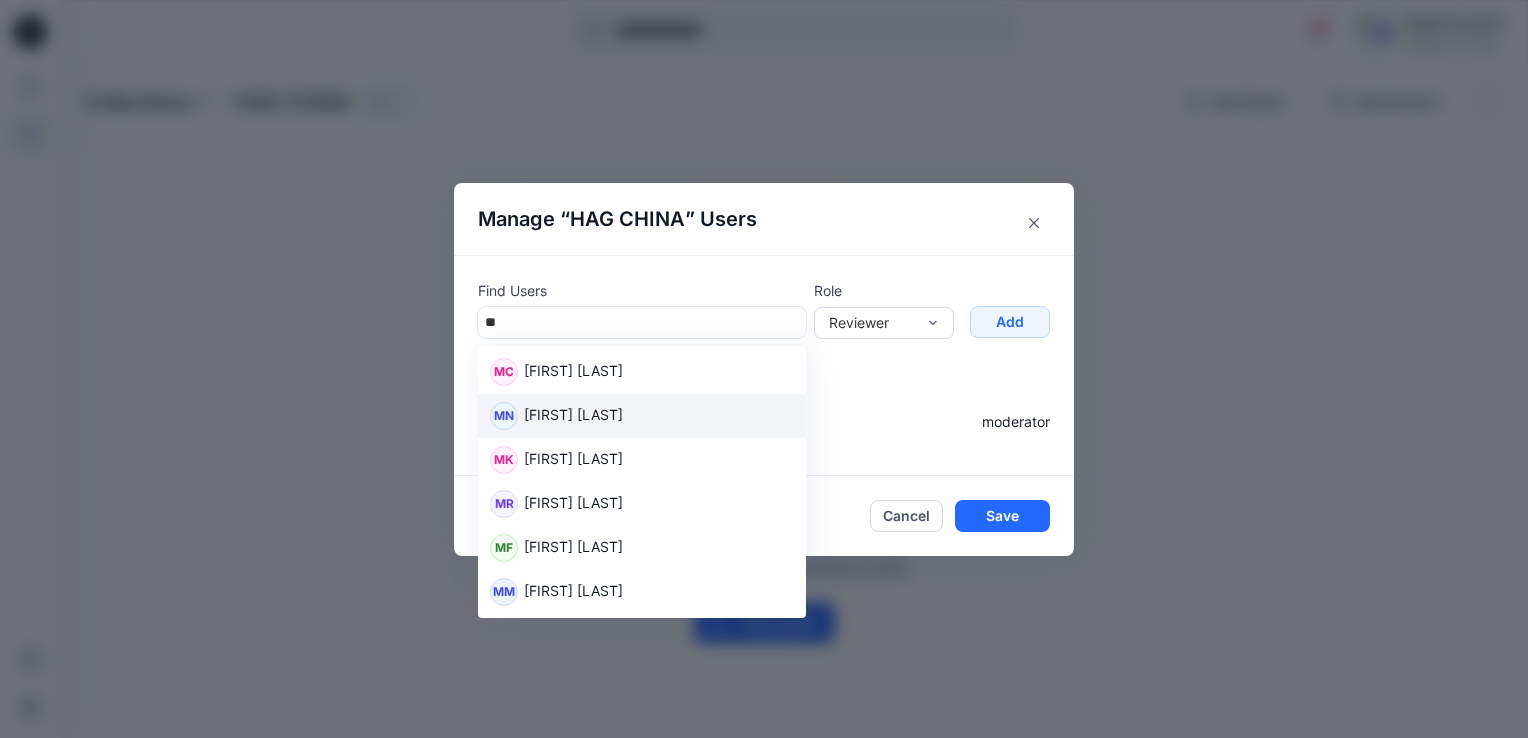 click on "[FIRST] [LAST]" at bounding box center [573, 417] 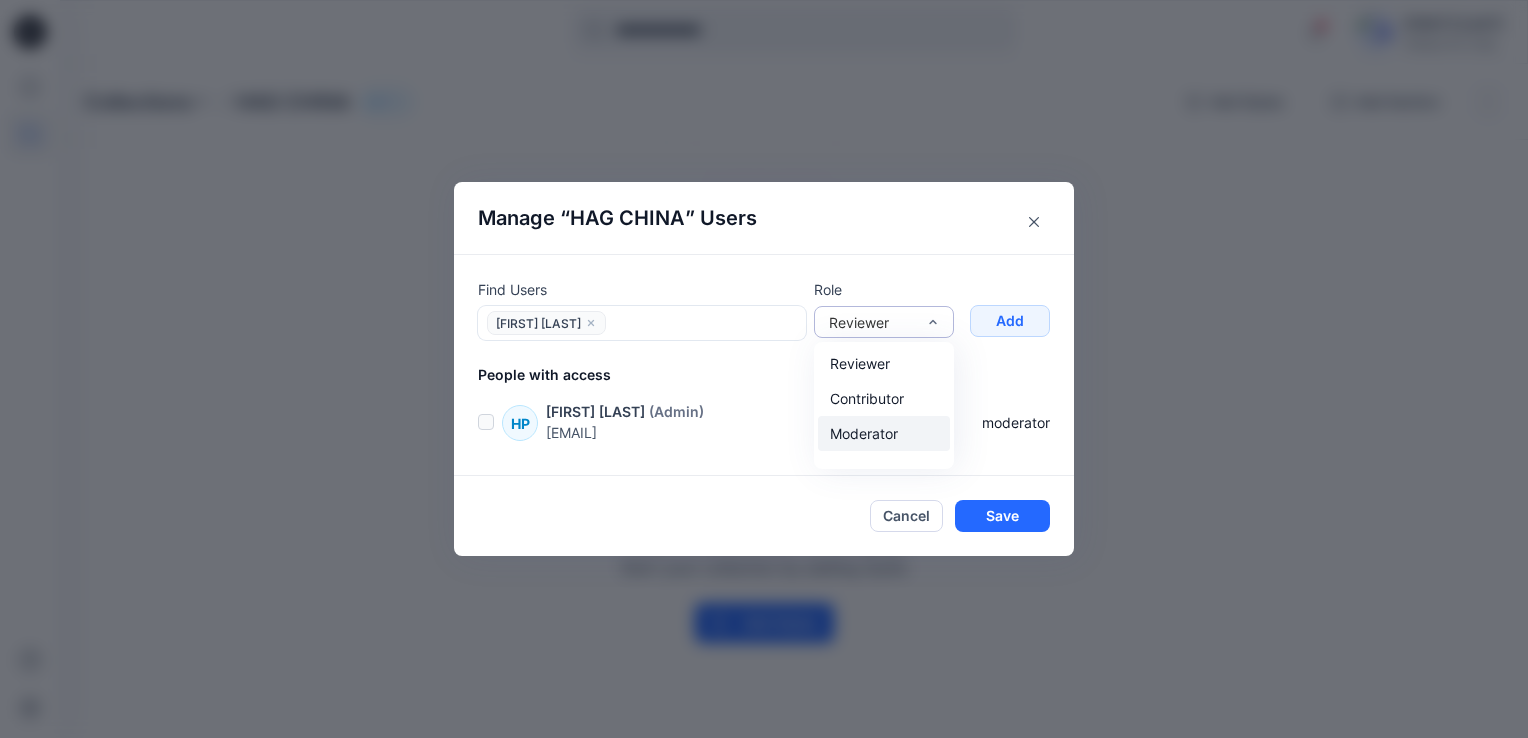 click on "Moderator" at bounding box center (884, 433) 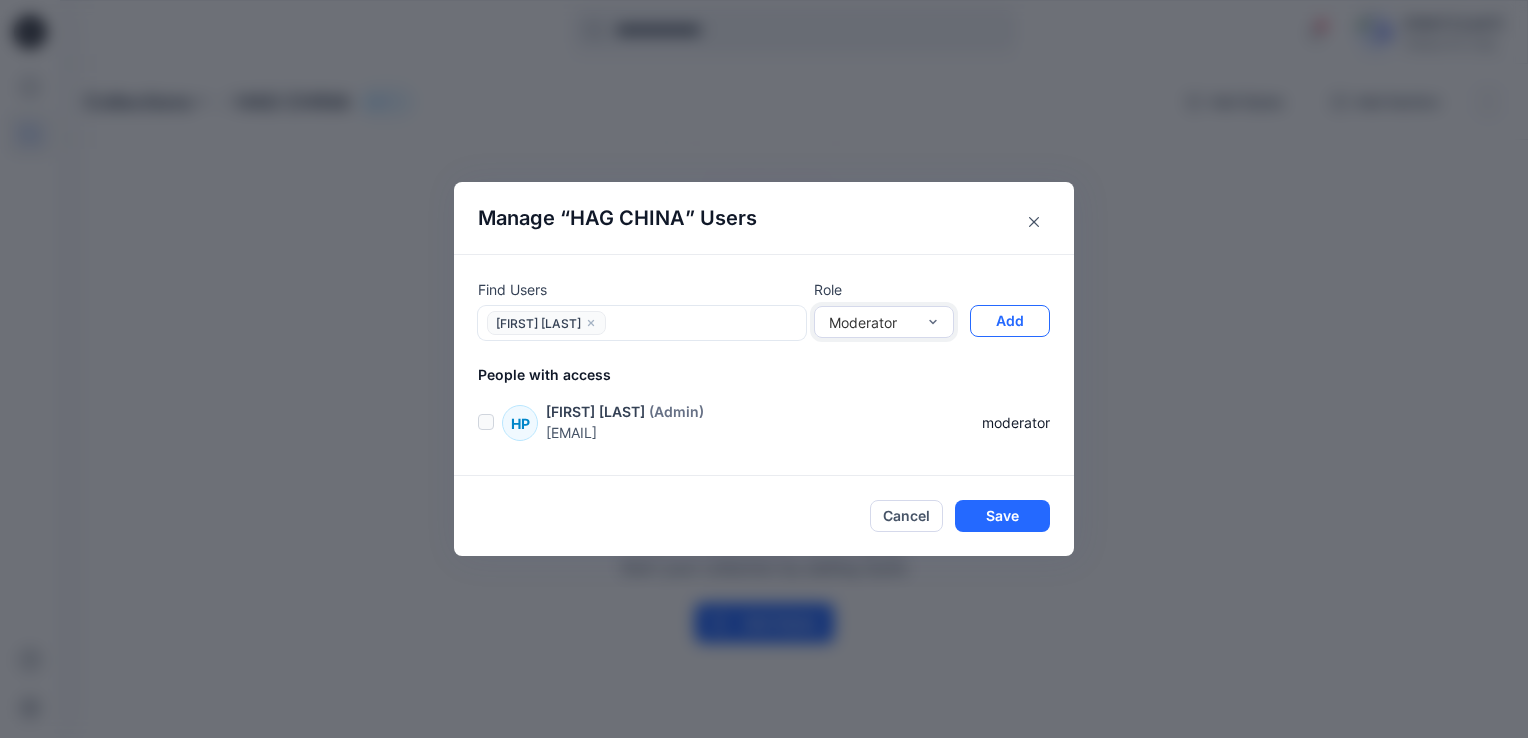 click on "Add" at bounding box center (1010, 321) 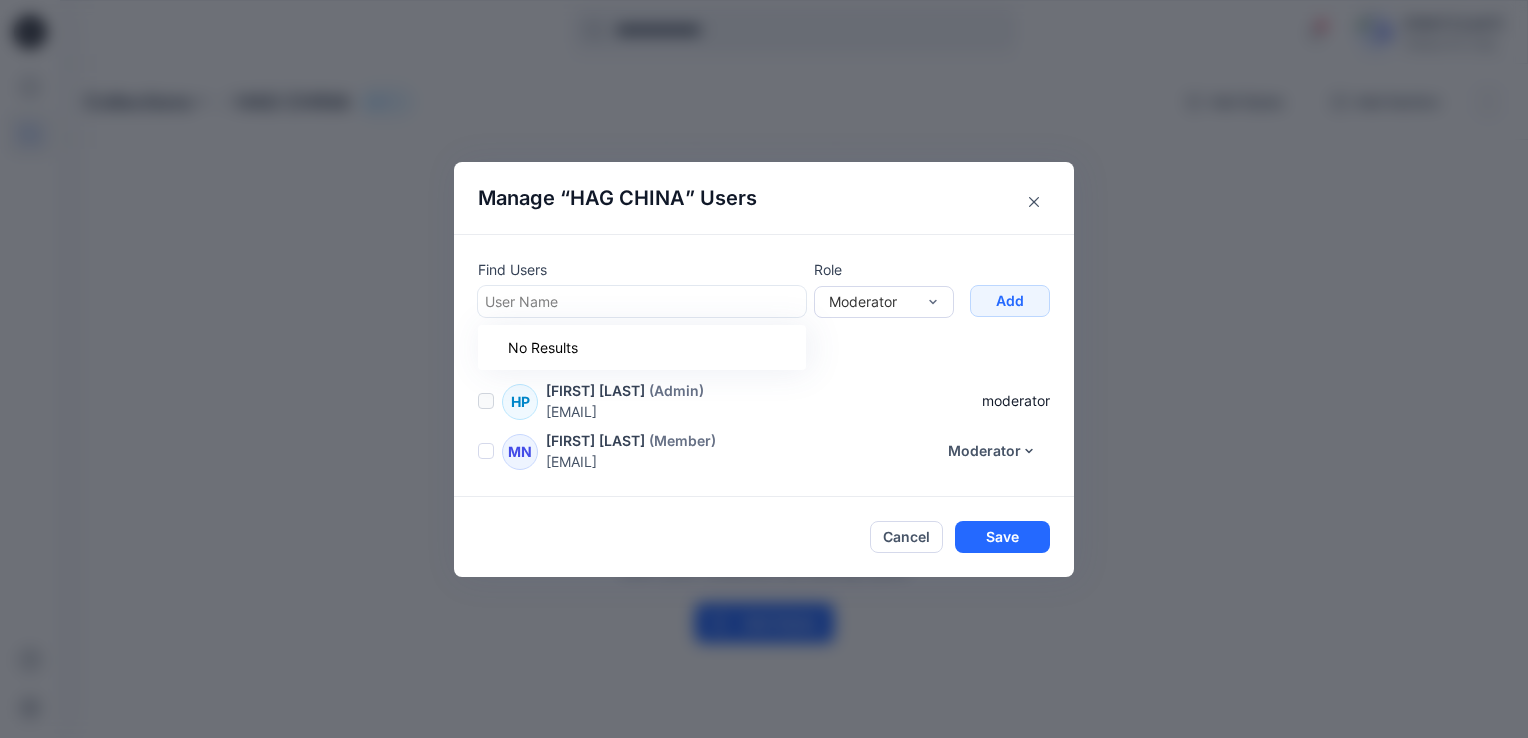 click at bounding box center (642, 301) 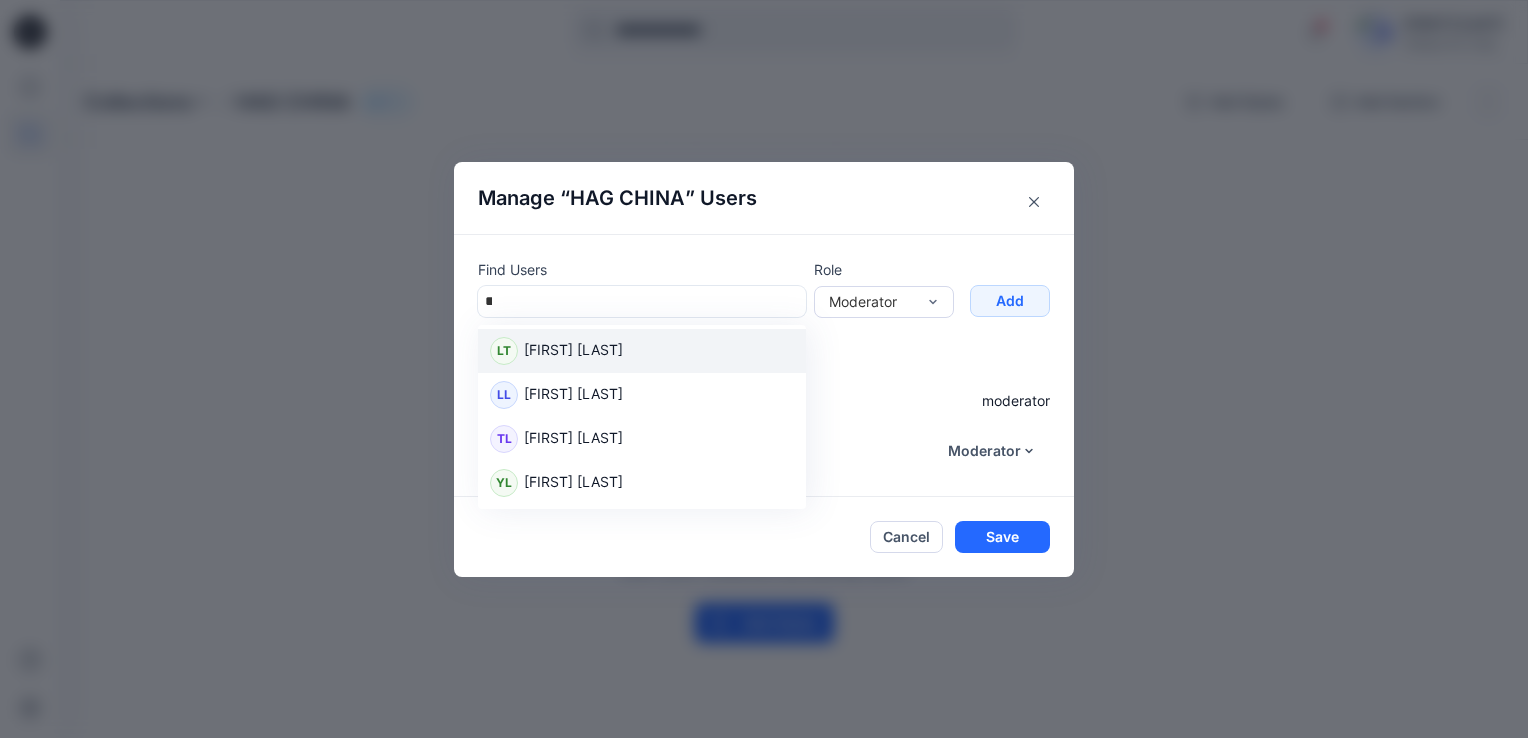 type on "***" 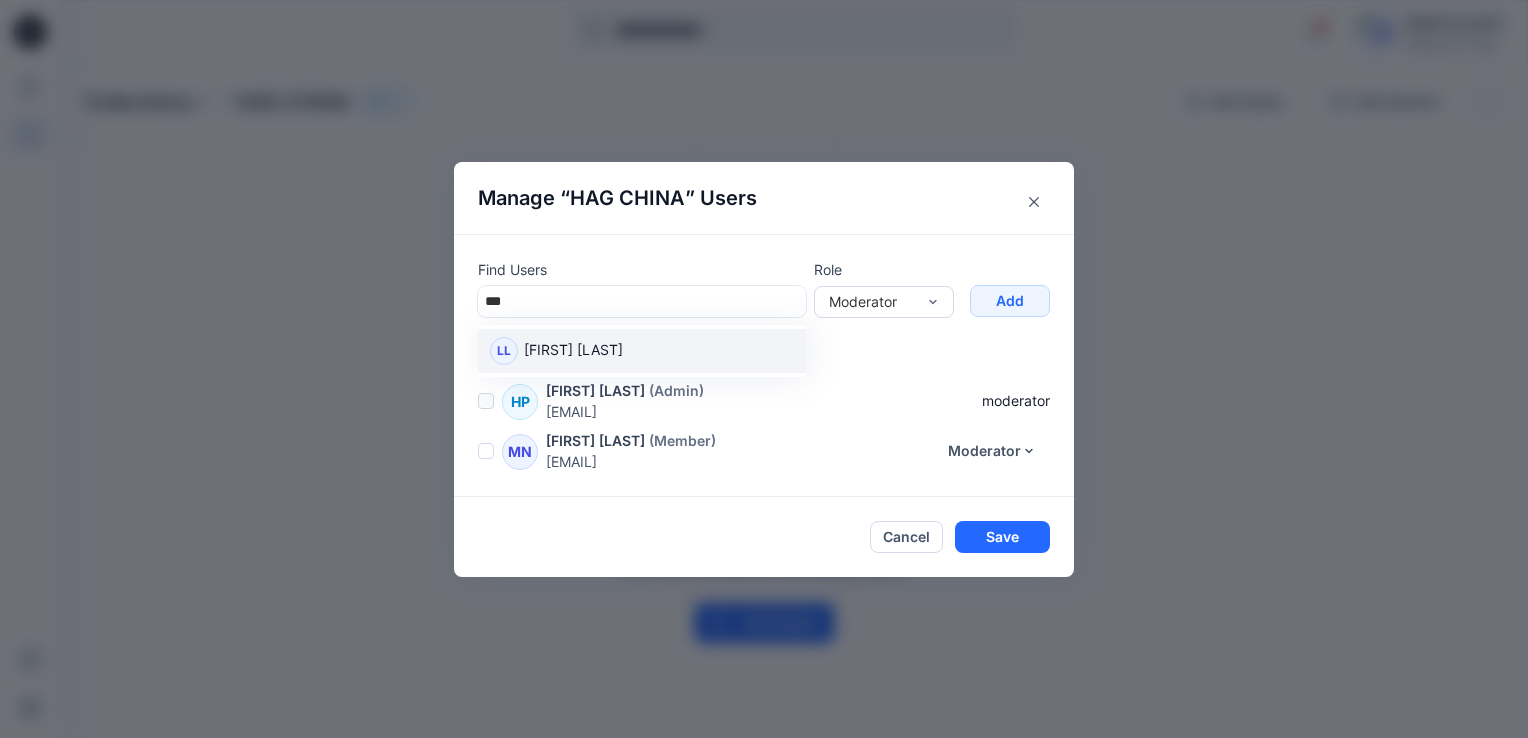 click on "[FIRST] [LAST]" at bounding box center [573, 352] 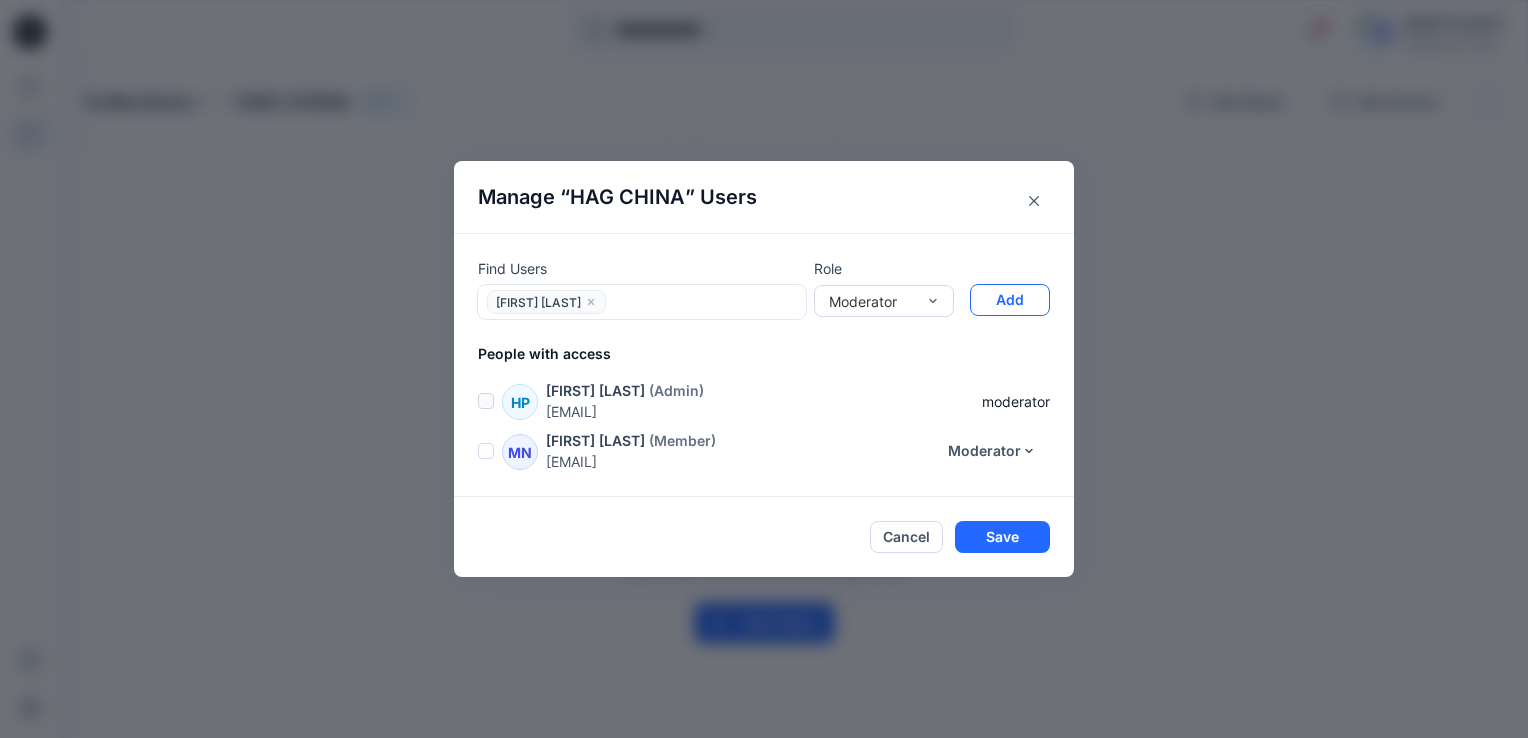 click on "Add" at bounding box center (1010, 300) 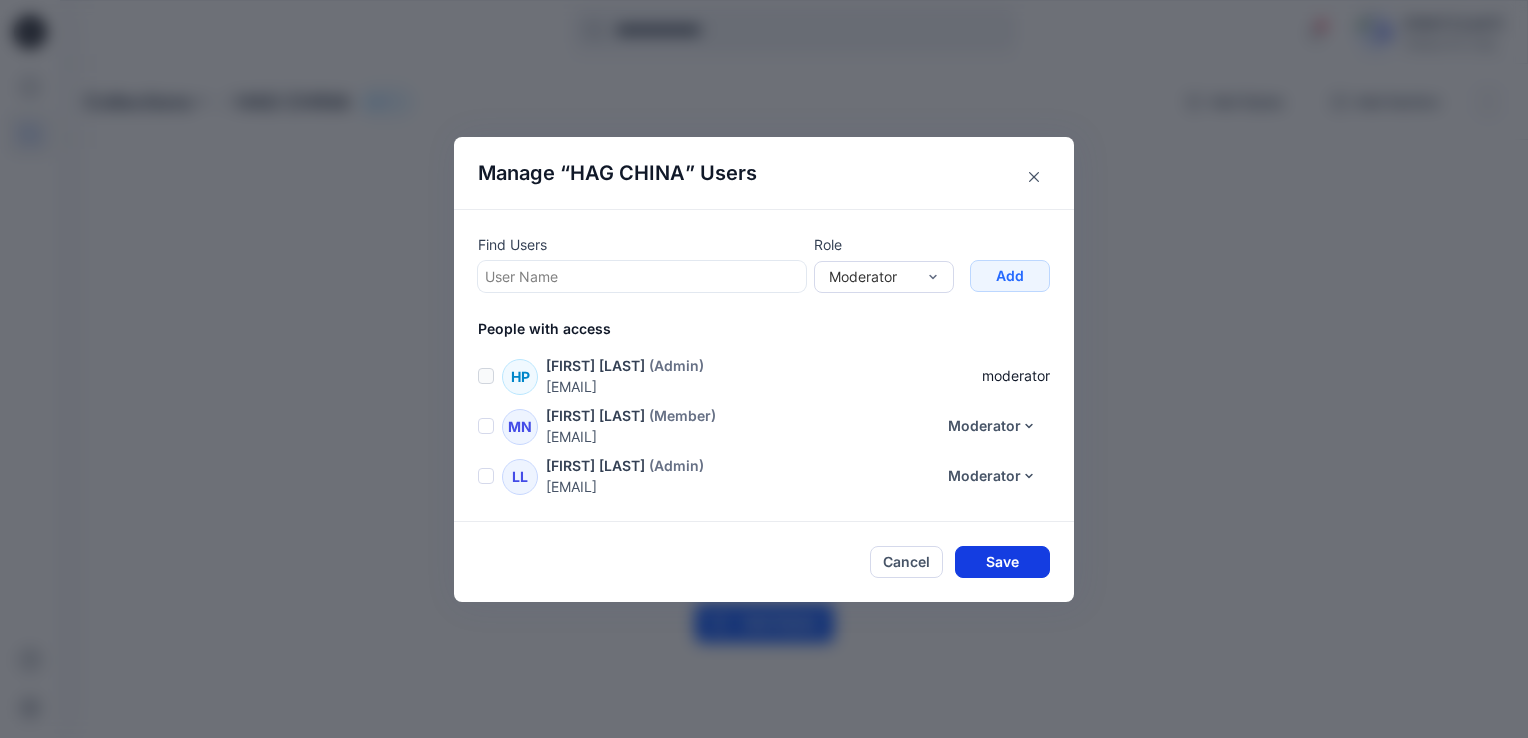 click on "Save" at bounding box center [1002, 562] 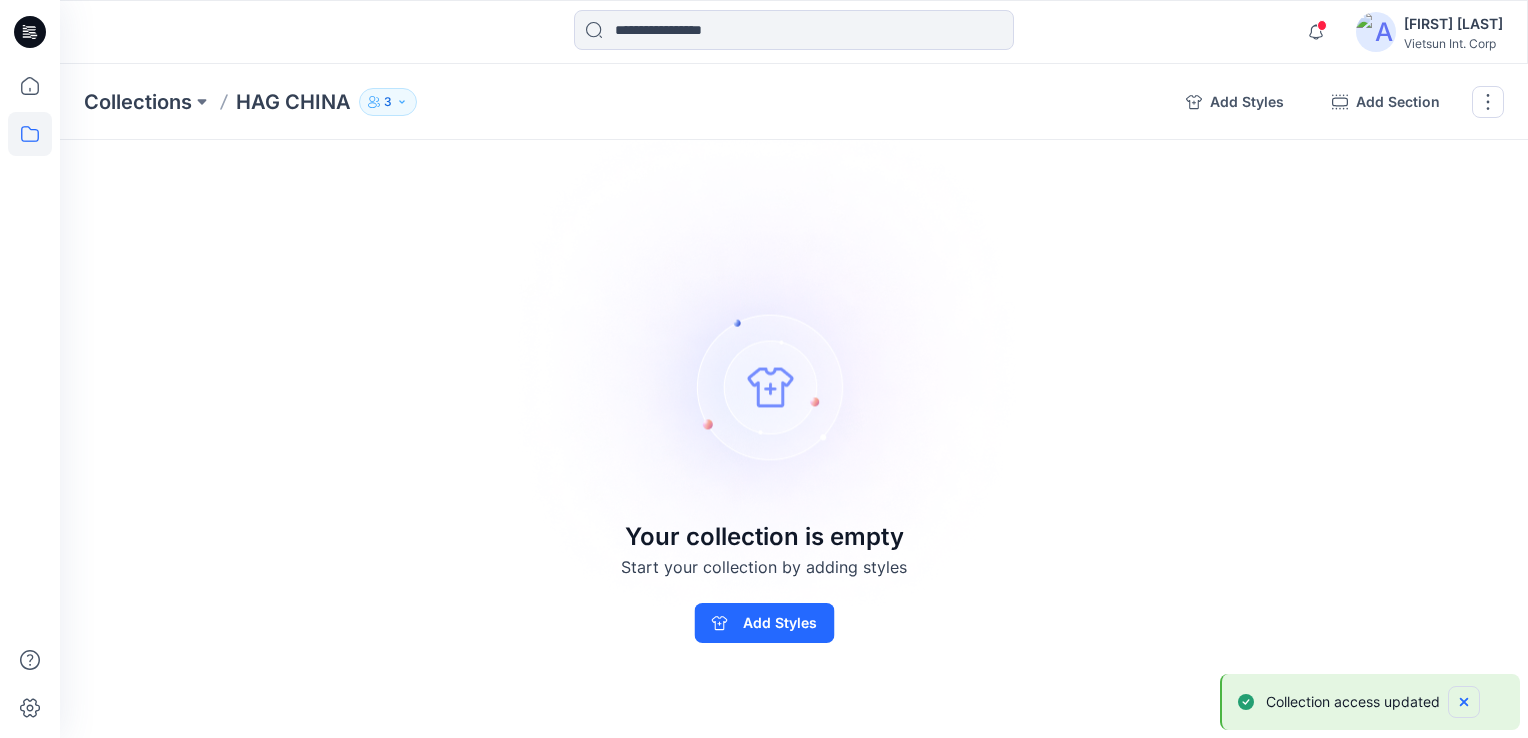 click 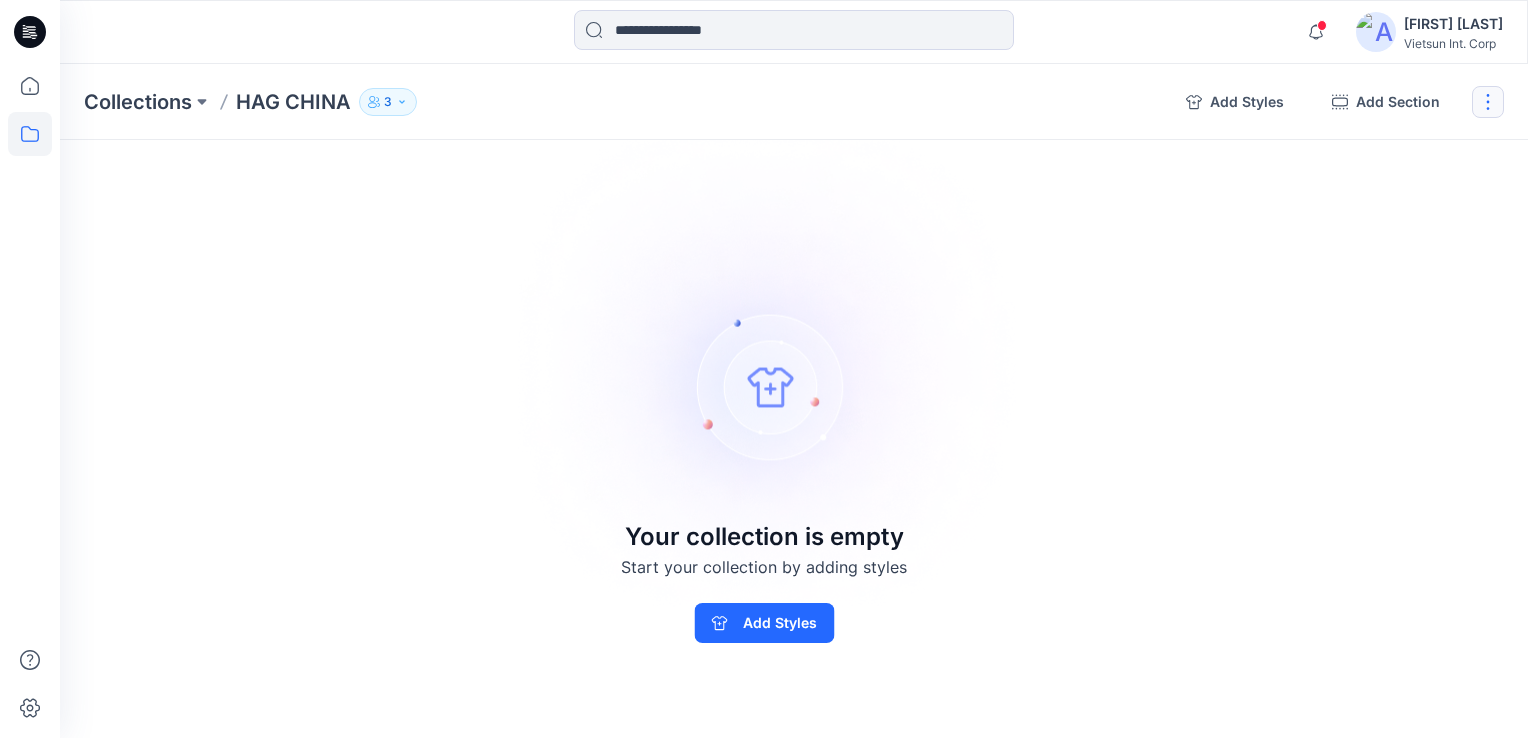 click at bounding box center [1488, 102] 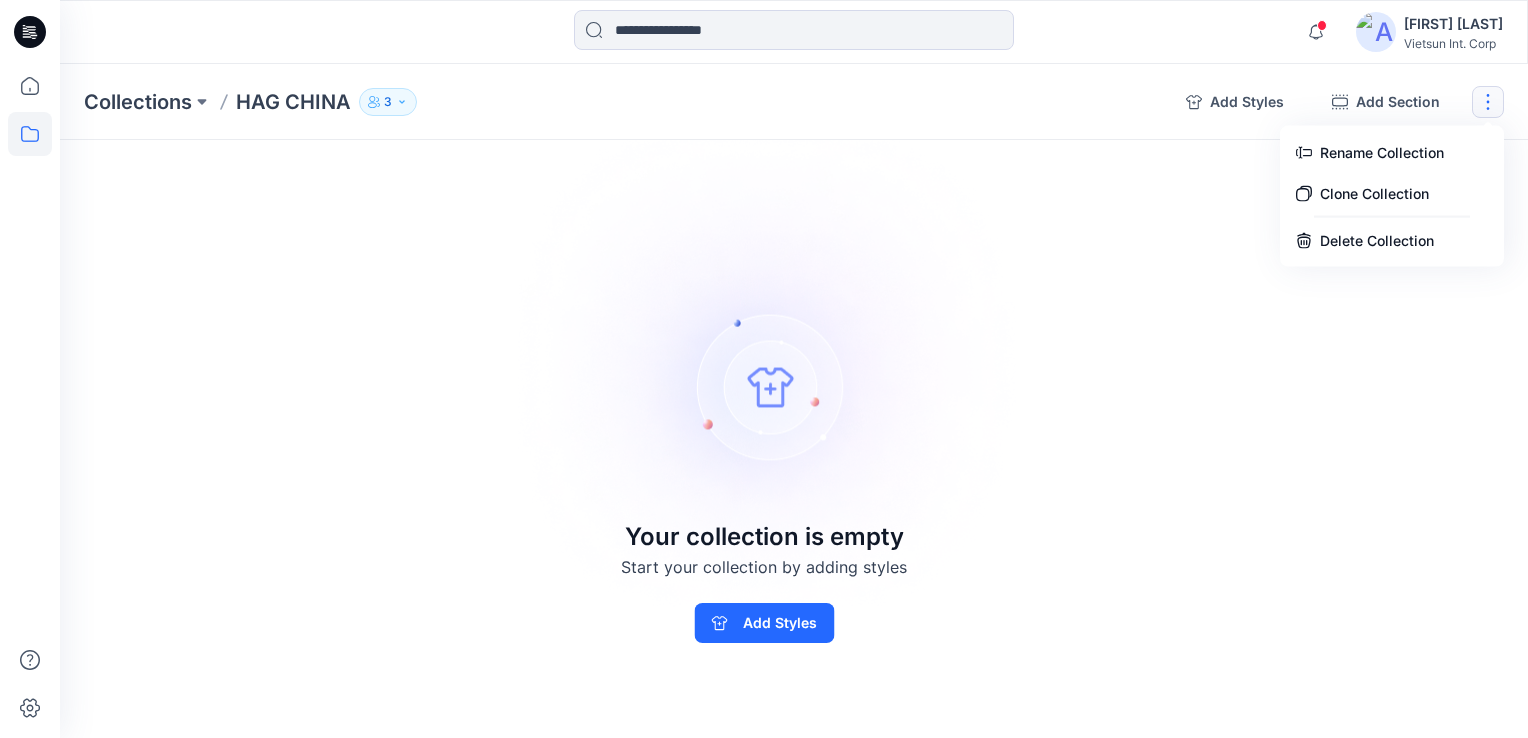 click on "Collections HAG CHINA 3 HAG CHINA 3 Internal 3 External 0 [FIRST] [LAST] Moderator [FIRST] [LAST] Moderator [FIRST] [LAST] Moderator Add Styles Add Section Rename Collection Clone Collection Delete Collection Your collection is empty Start your collection by adding styles Add Styles" at bounding box center (794, 401) 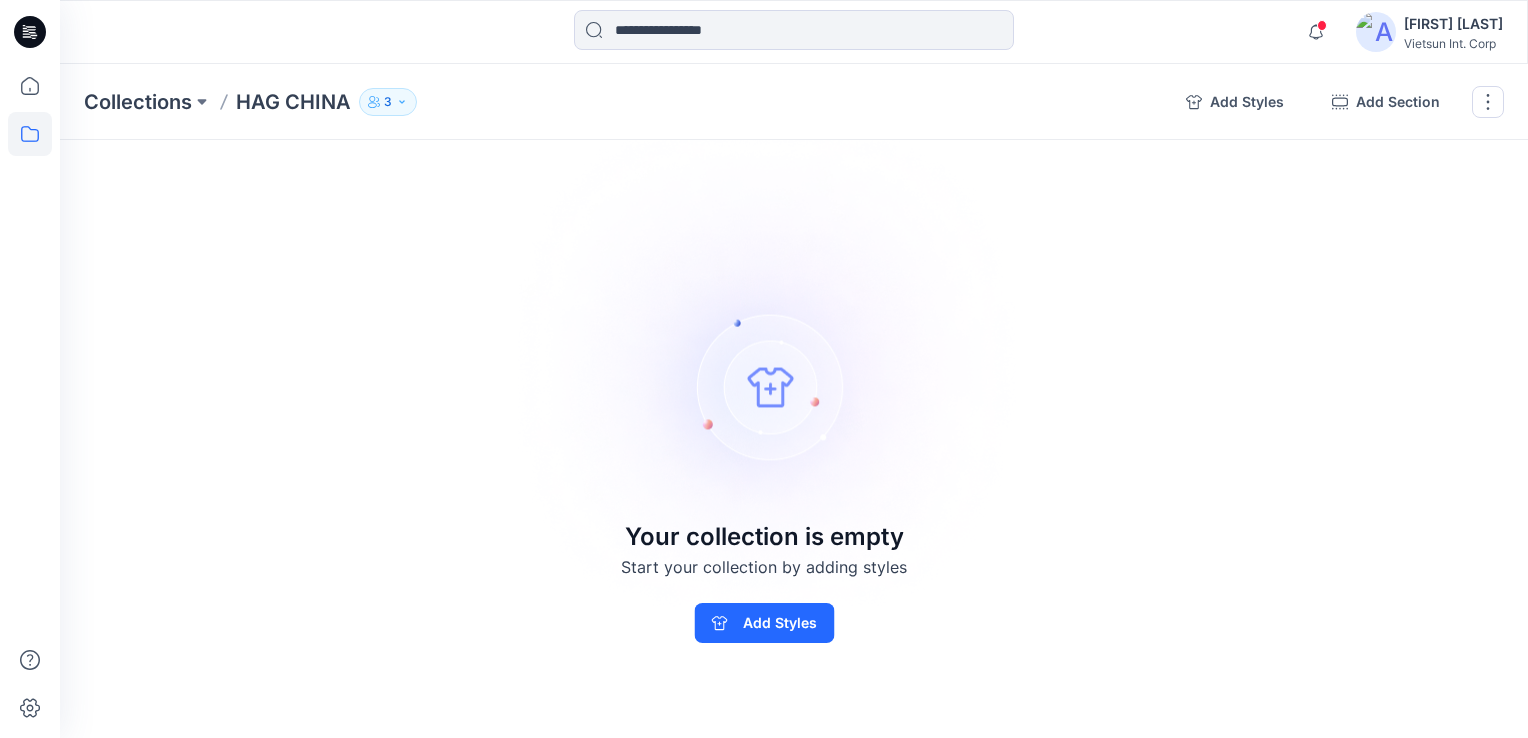 click on "Collections HAG CHINA 3 HAG CHINA 3 Internal 3 External 0 [FIRST] [LAST] Moderator [FIRST] [LAST] Moderator [FIRST] [LAST] Moderator Add Styles Add Section Rename Collection Clone Collection Delete Collection Your collection is empty Start your collection by adding styles Add Styles" at bounding box center (794, 401) 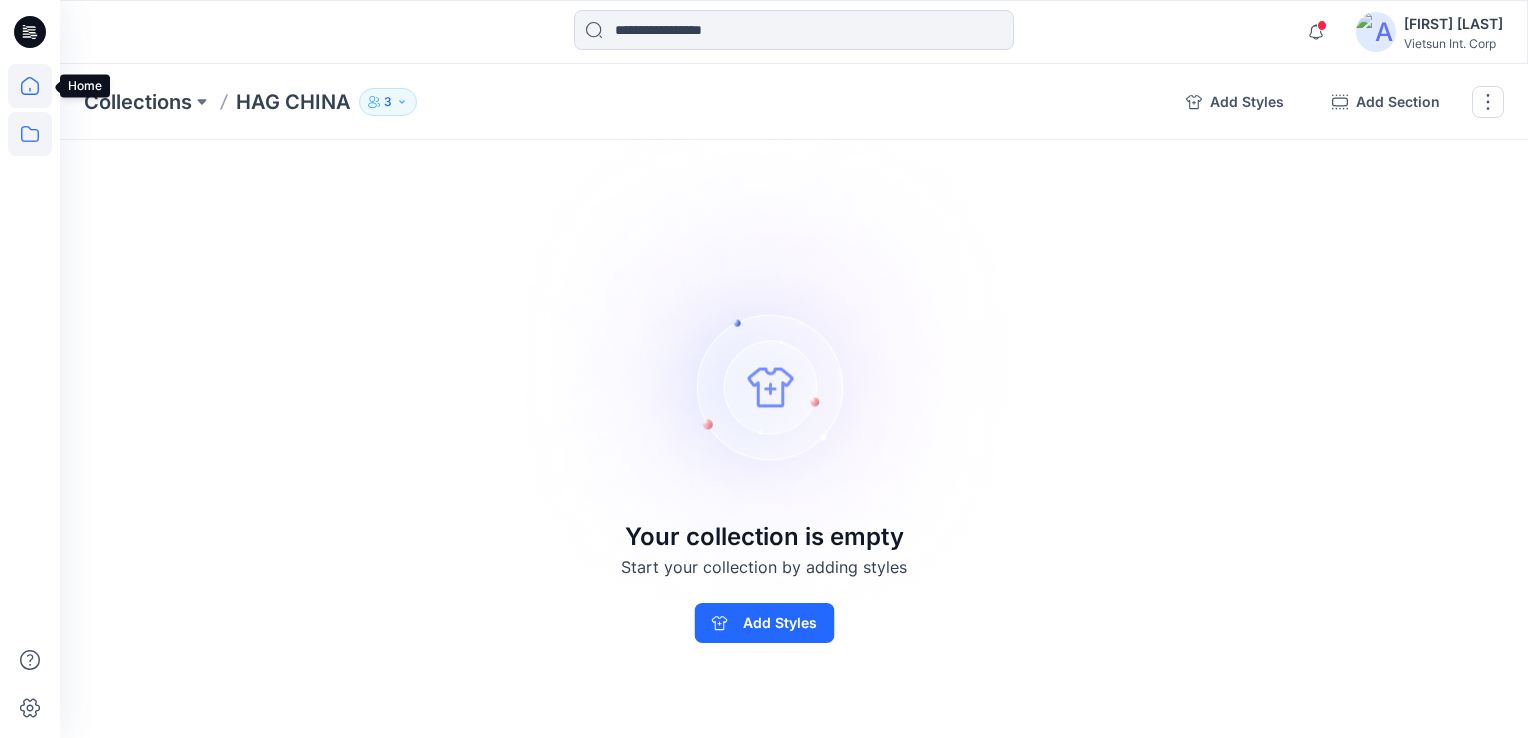 click 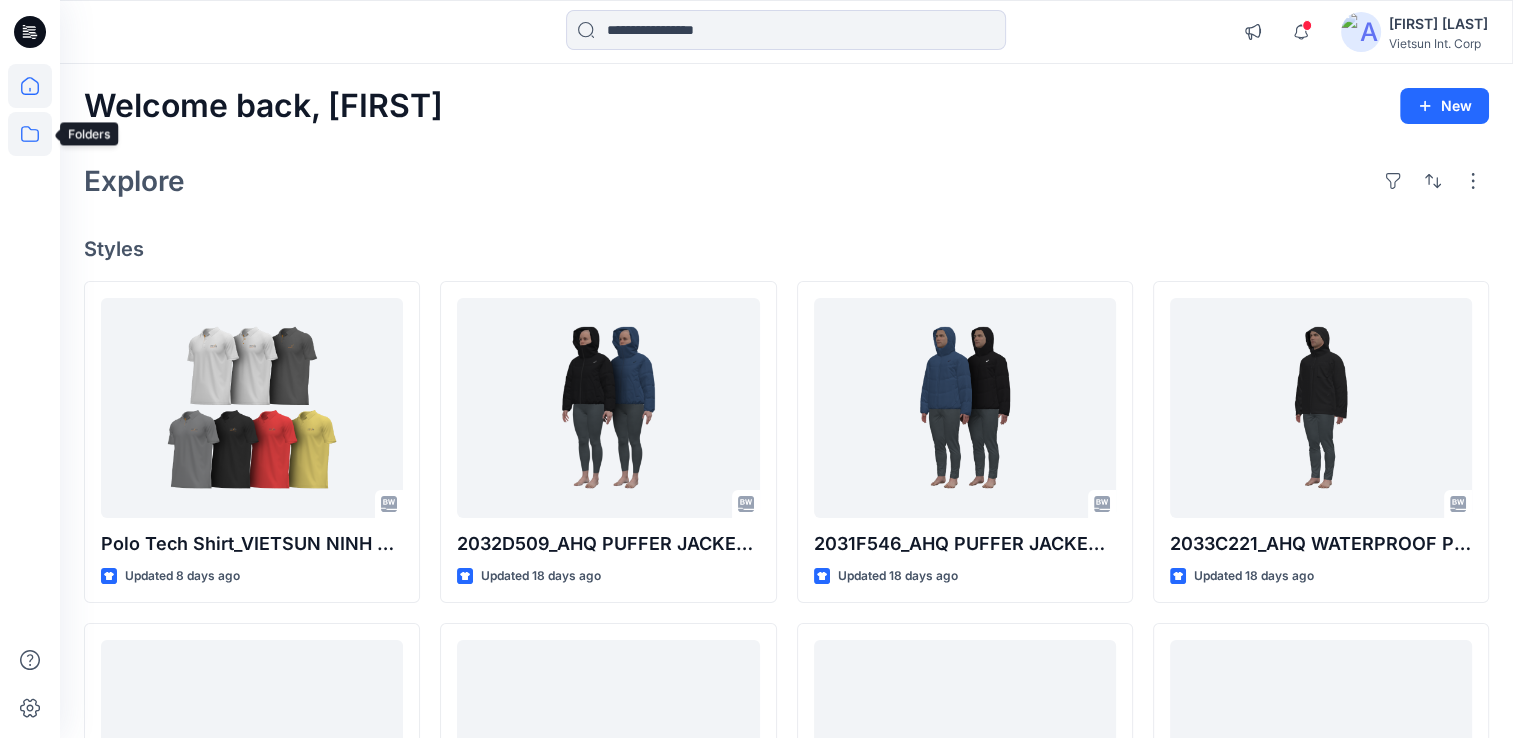 click 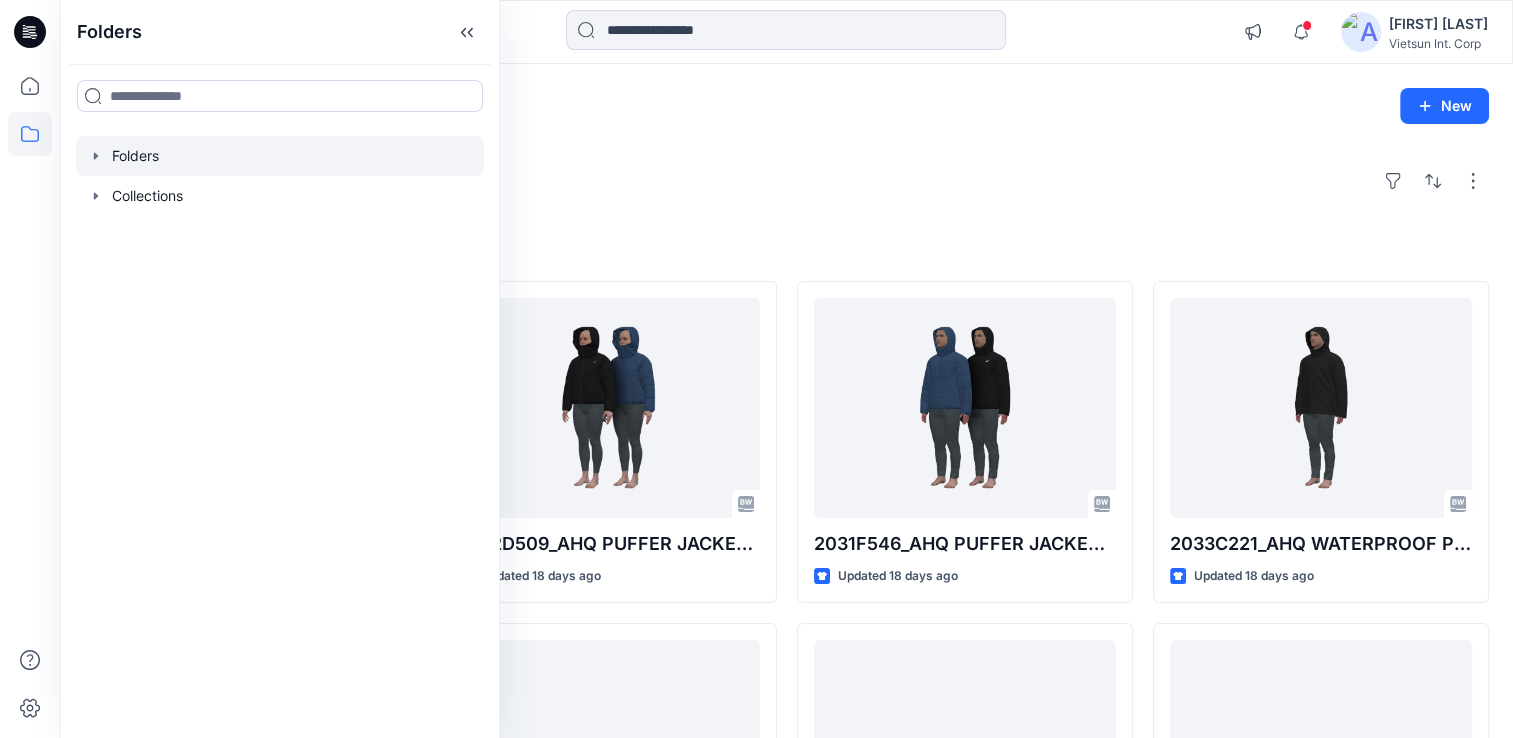 click at bounding box center (280, 156) 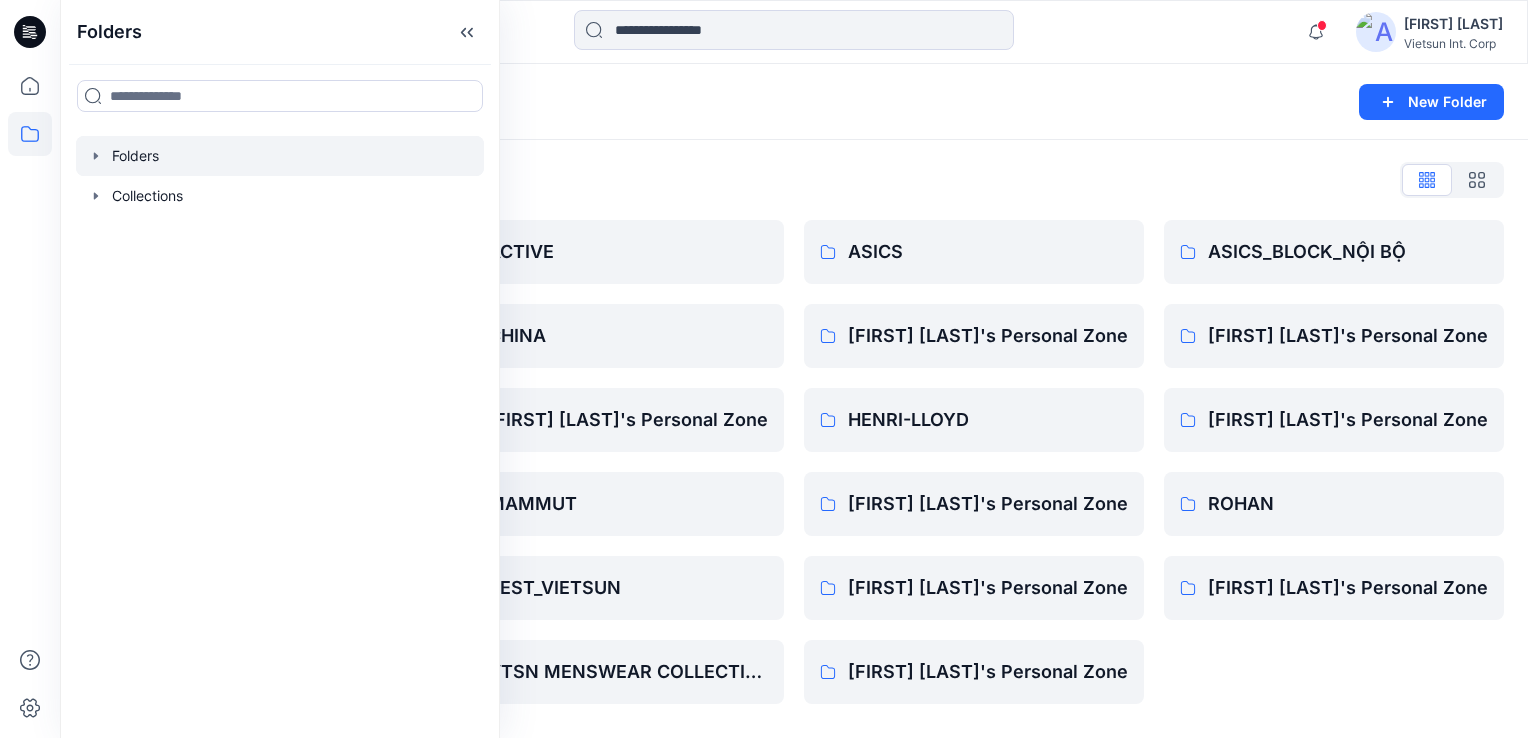 click on "Folders List" at bounding box center [794, 180] 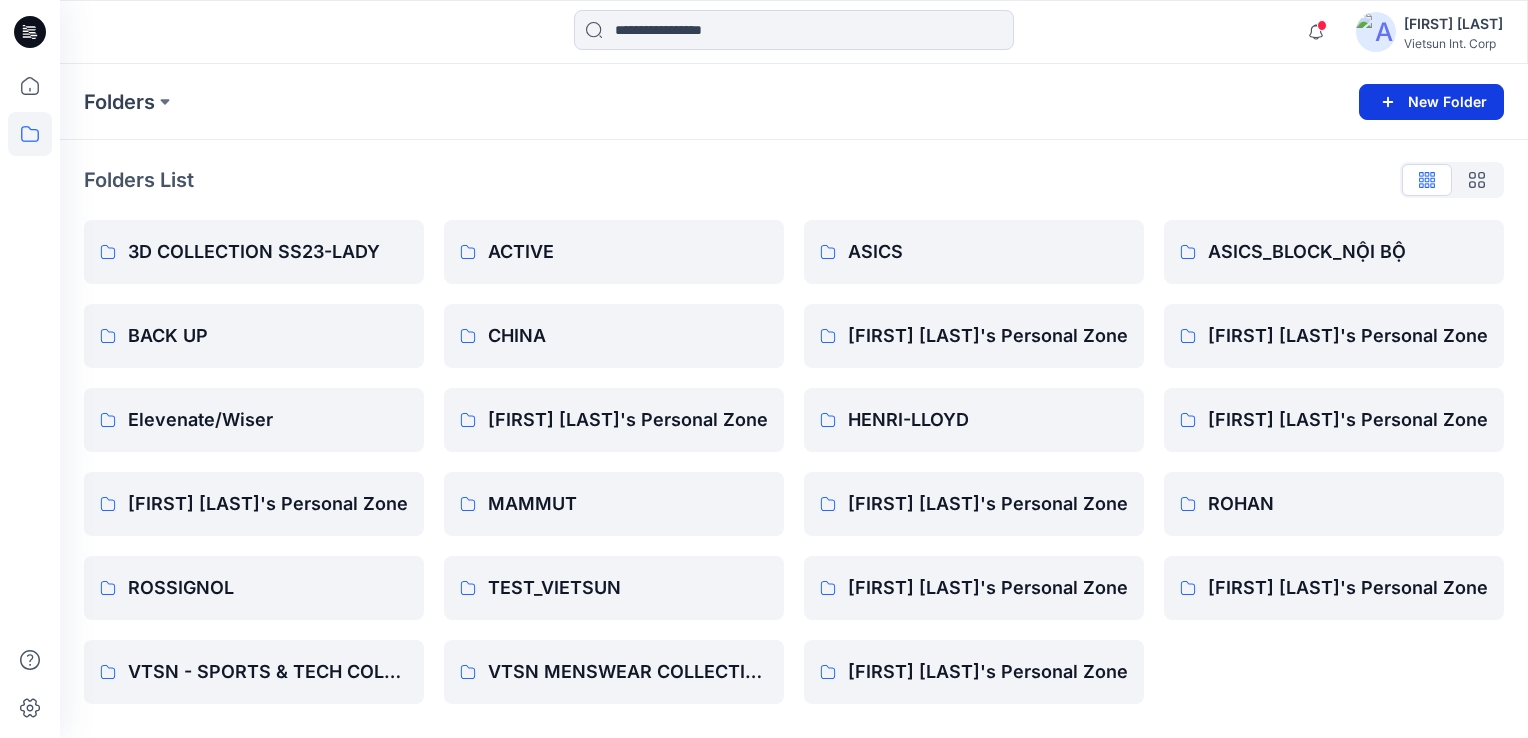 click on "New Folder" at bounding box center [1431, 102] 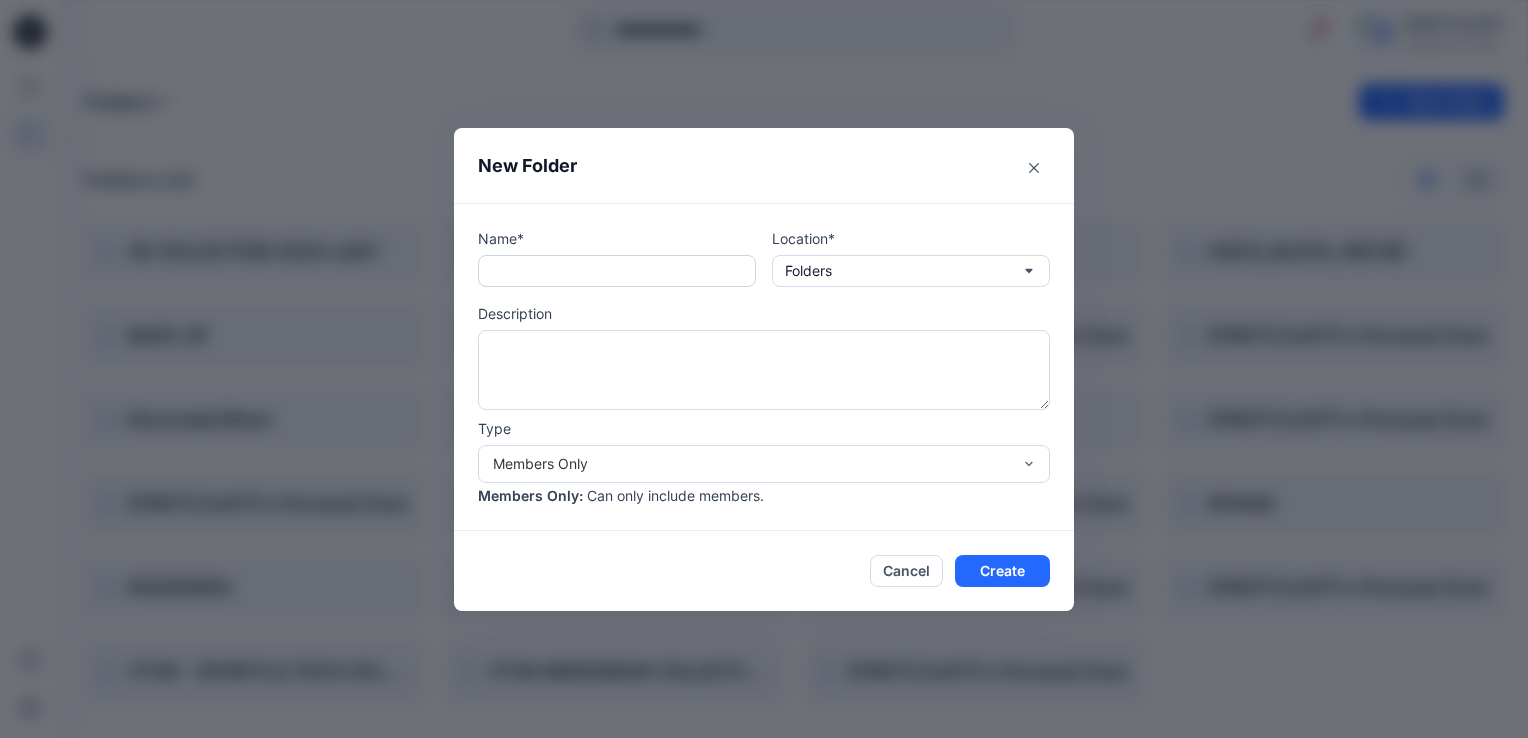 click at bounding box center (617, 271) 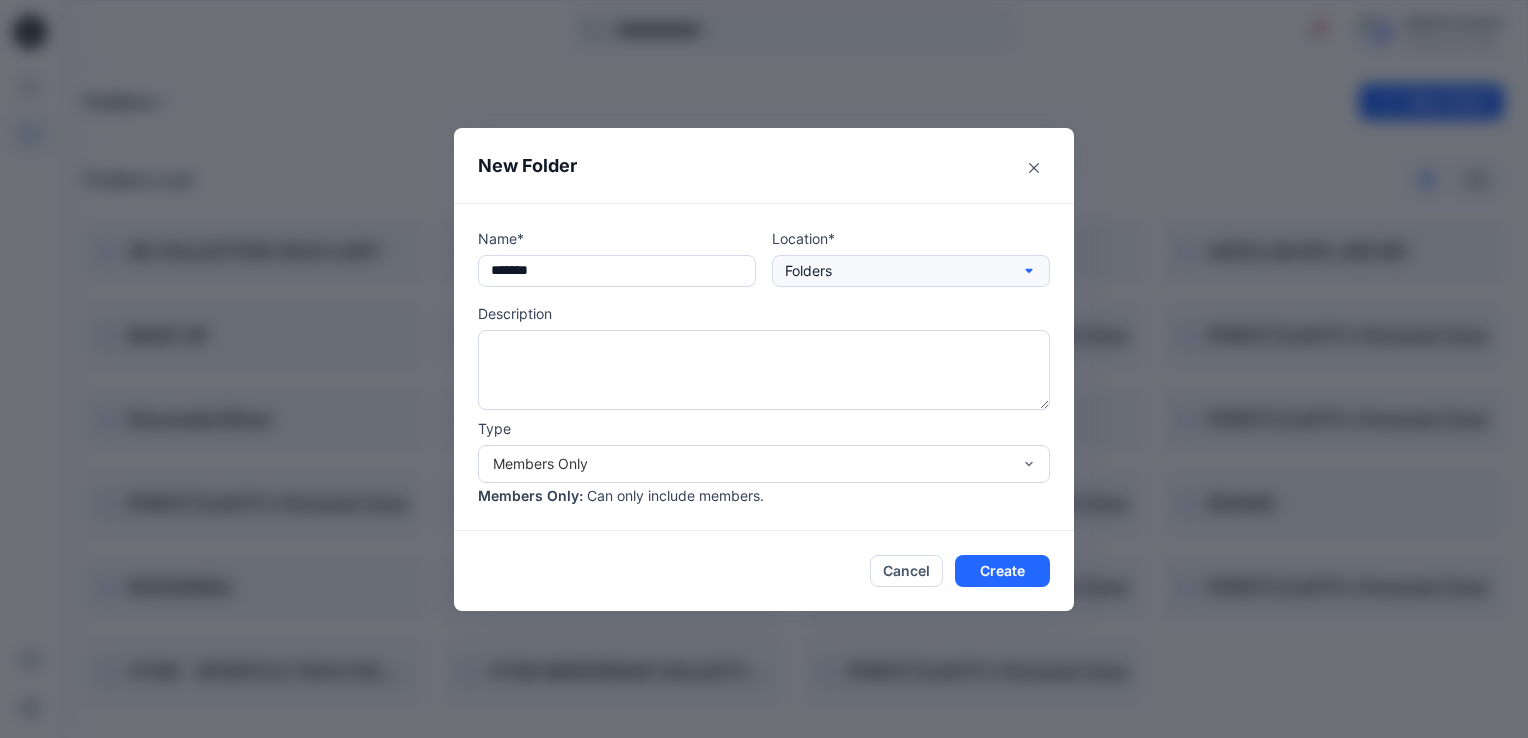 type on "*******" 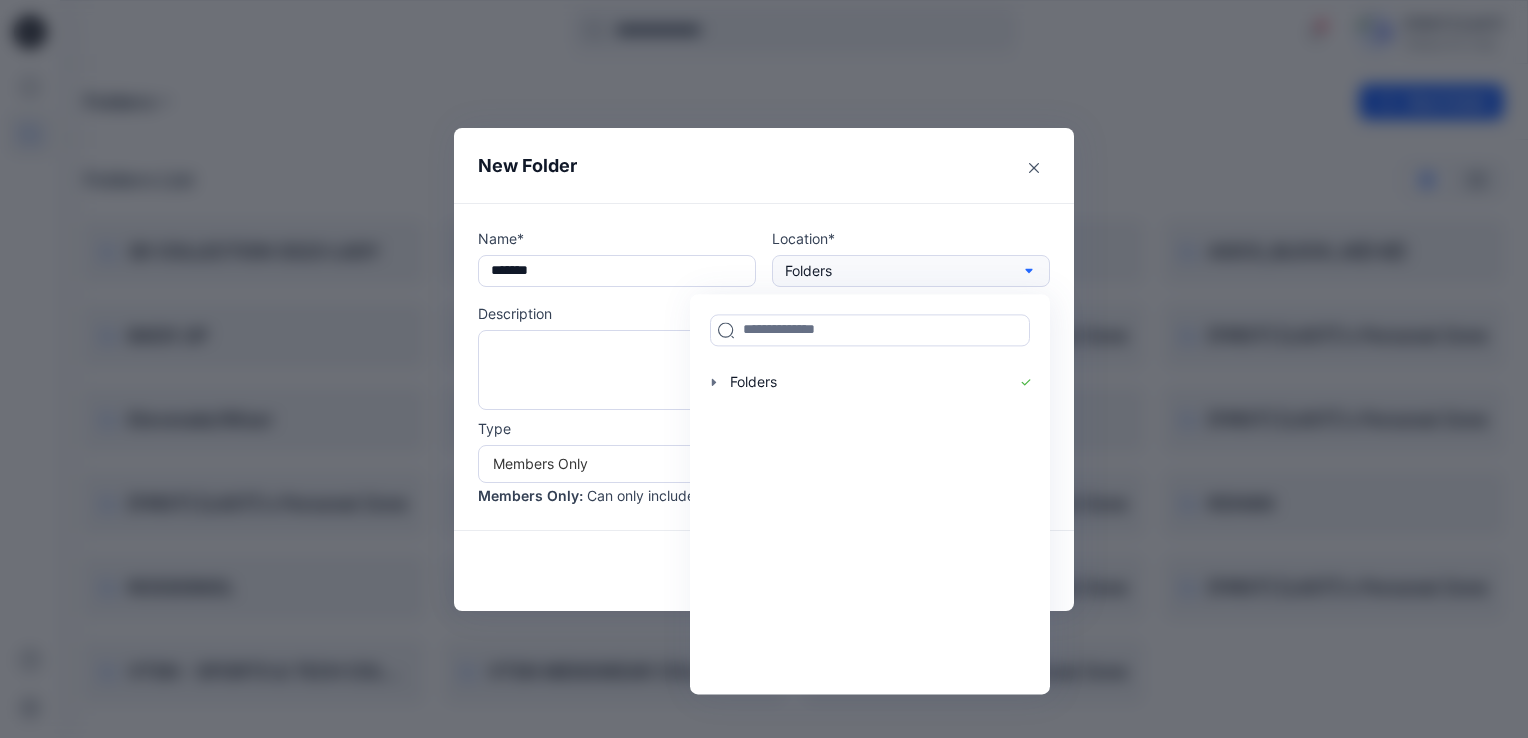 click on "Folders" at bounding box center (911, 271) 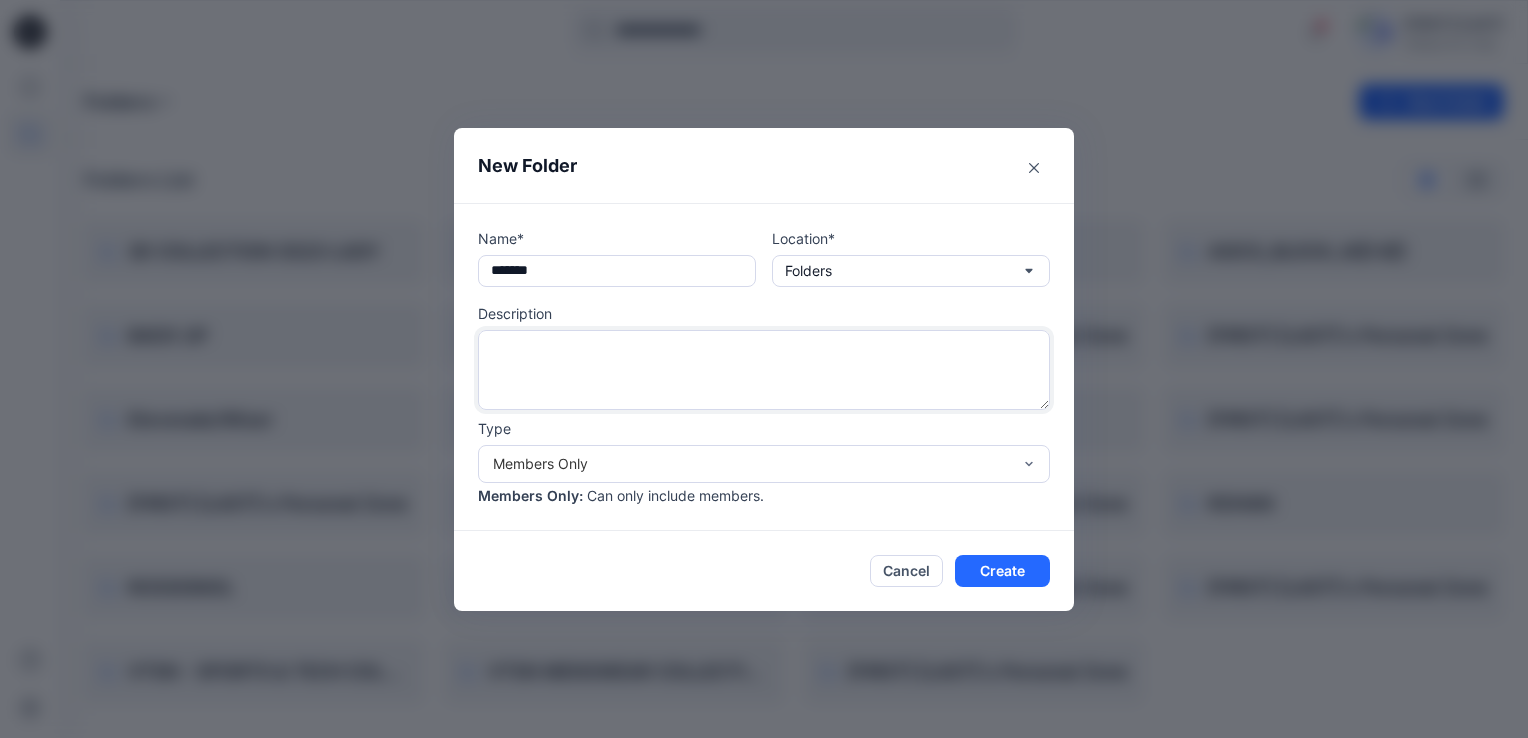 click at bounding box center [764, 370] 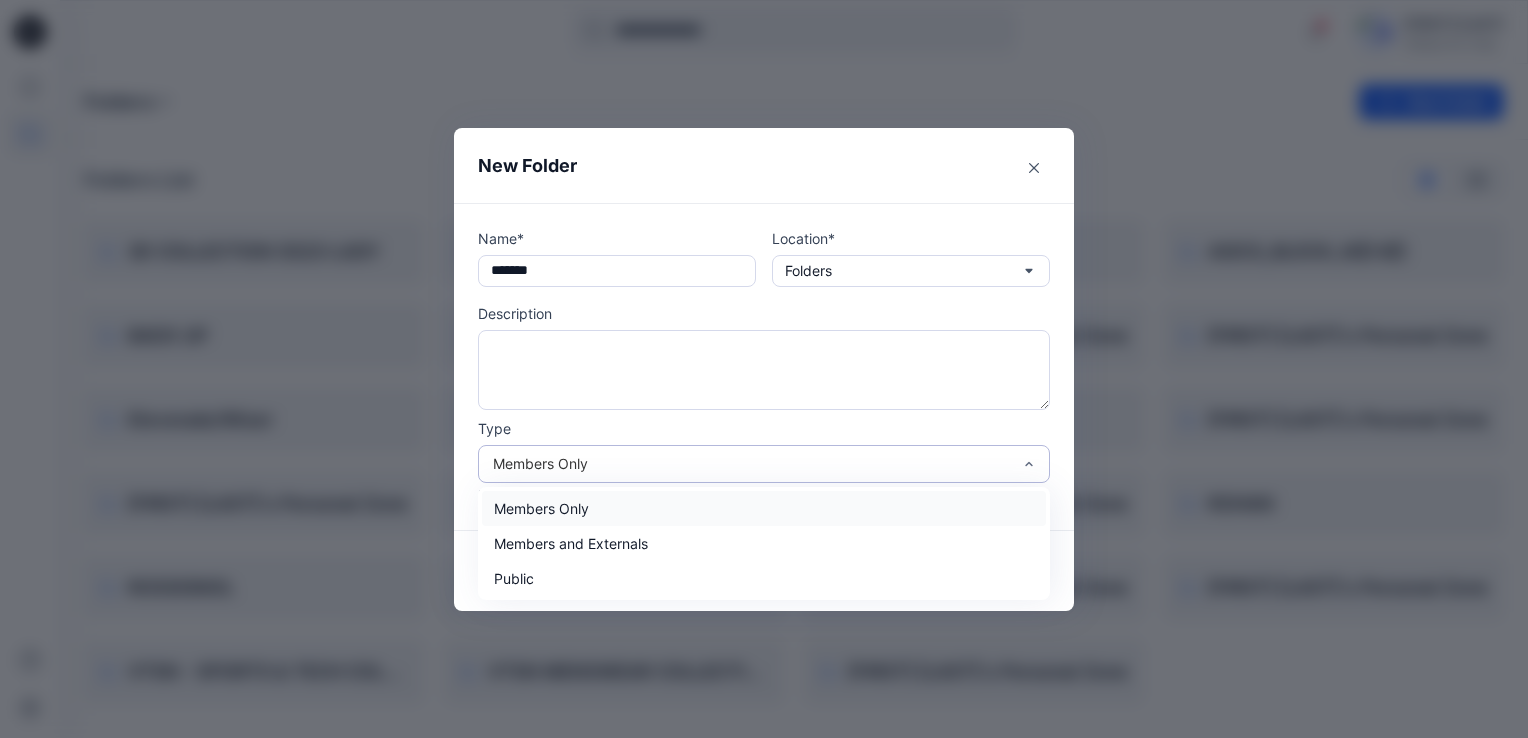 click on "Members Only" at bounding box center (752, 463) 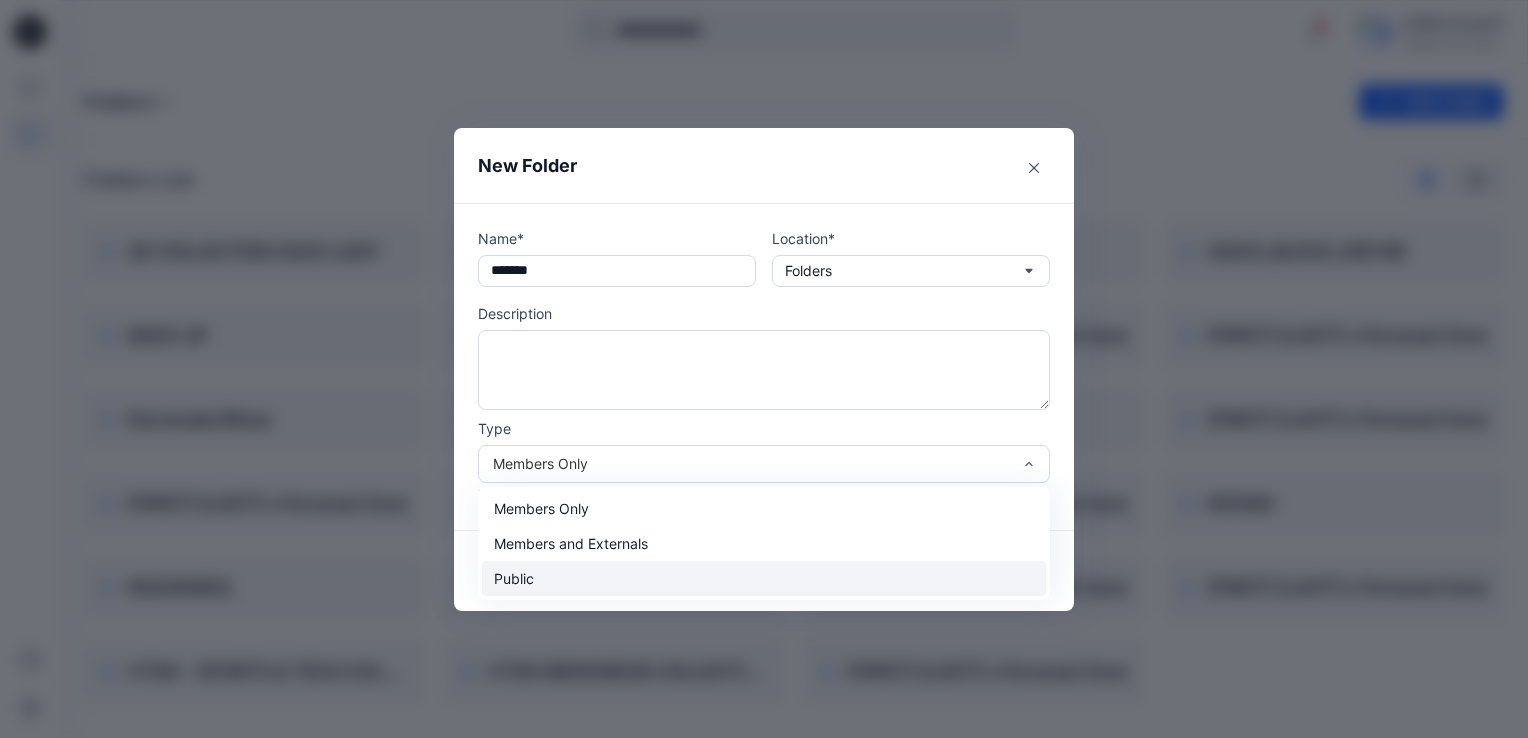 click on "Public" at bounding box center (764, 578) 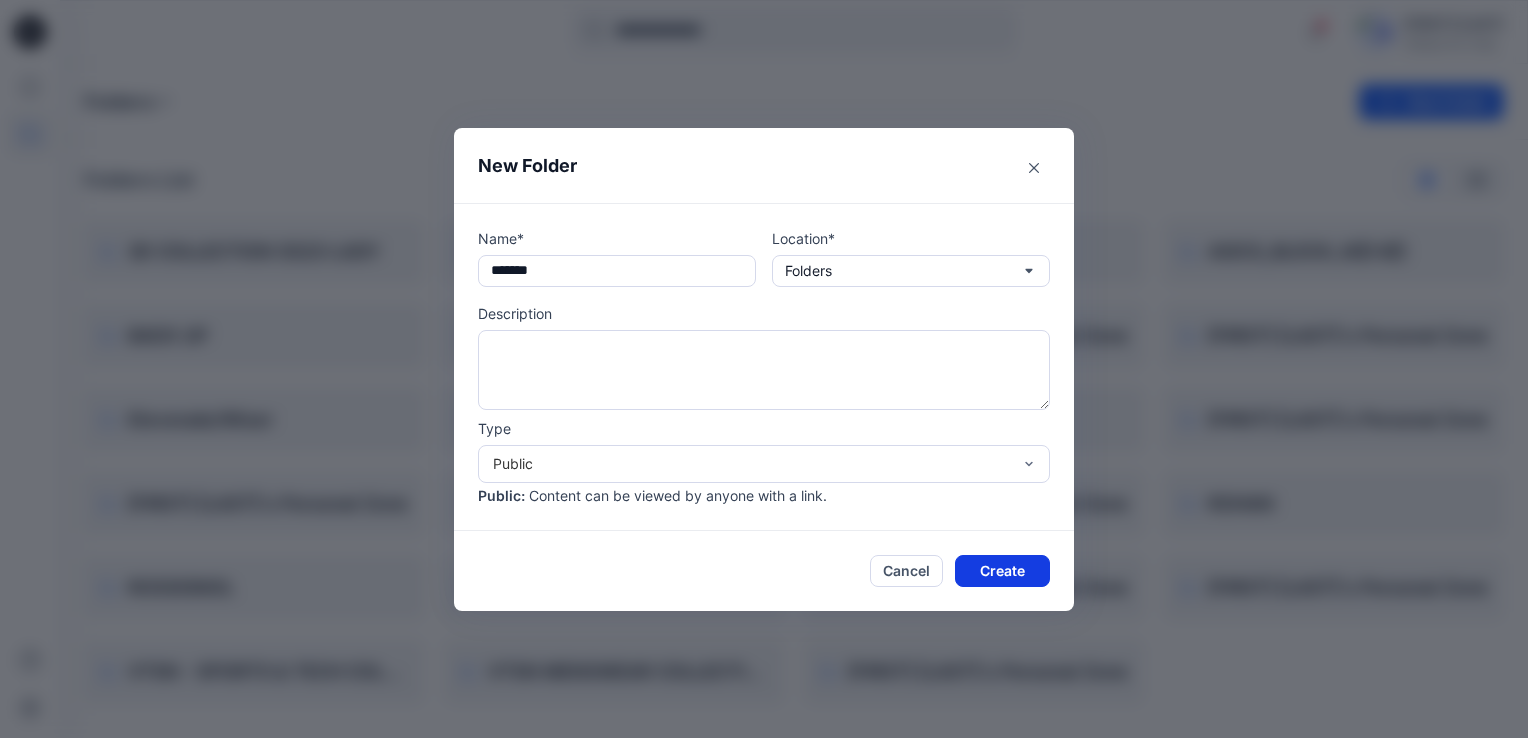 click on "Create" at bounding box center [1002, 571] 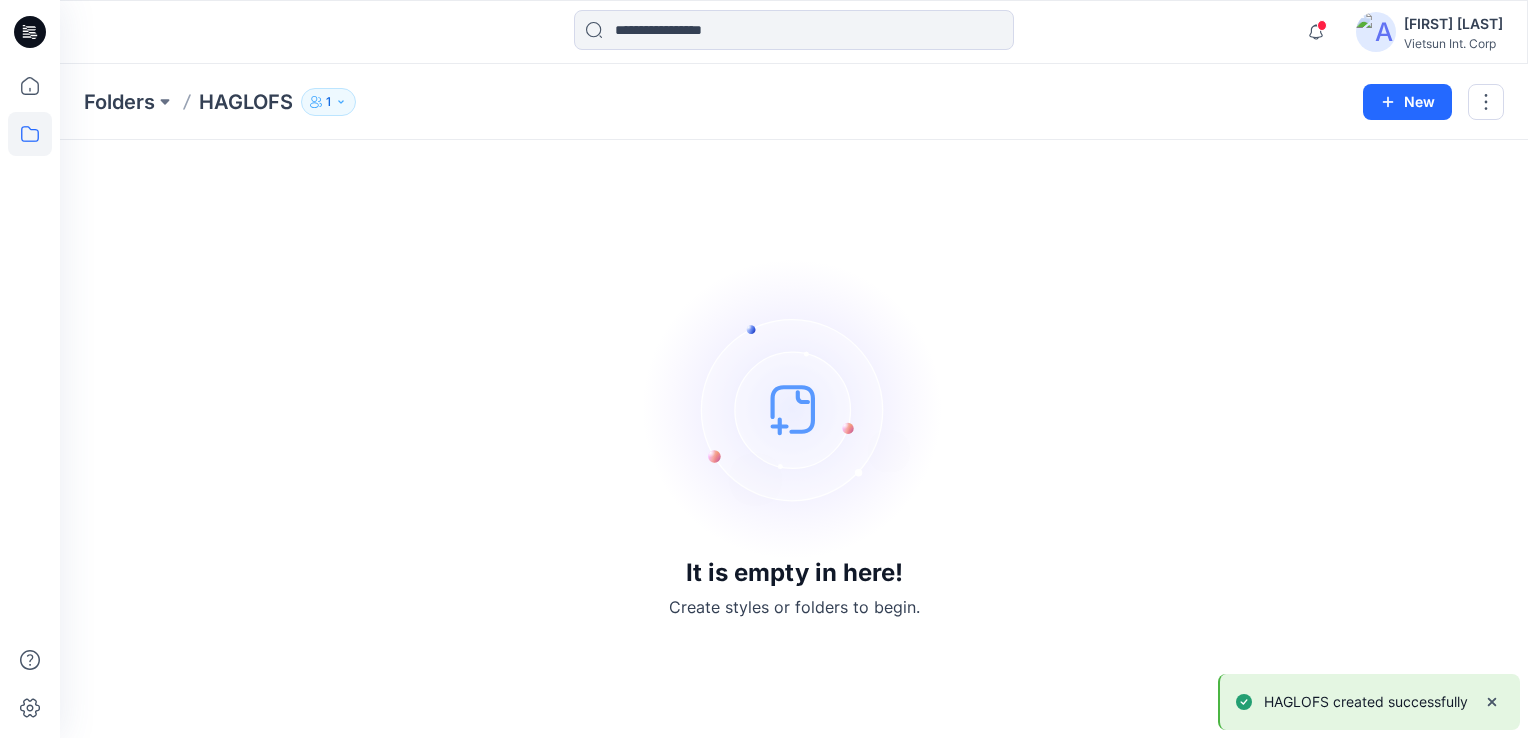 click on "It is empty in here! Create styles or folders to begin." at bounding box center [794, 439] 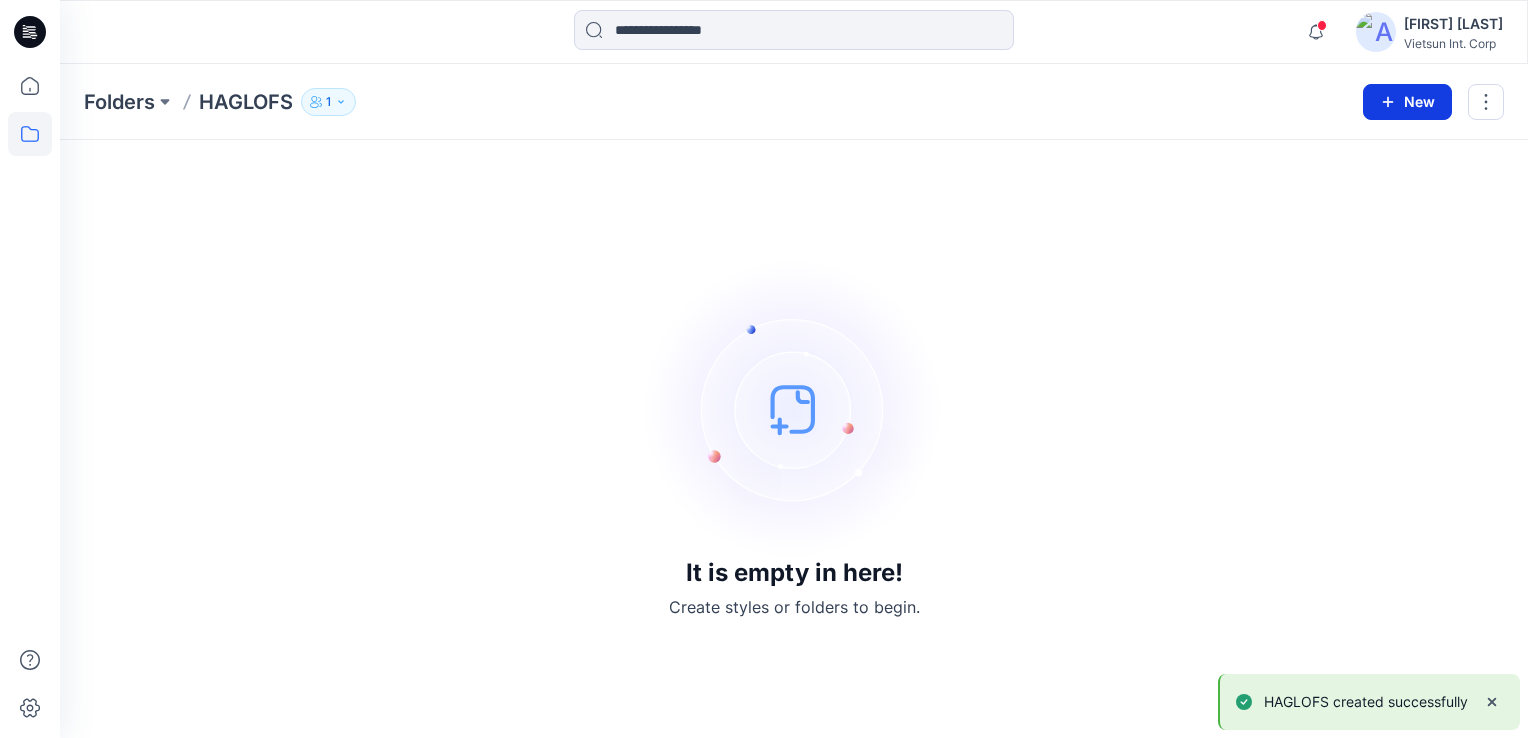click 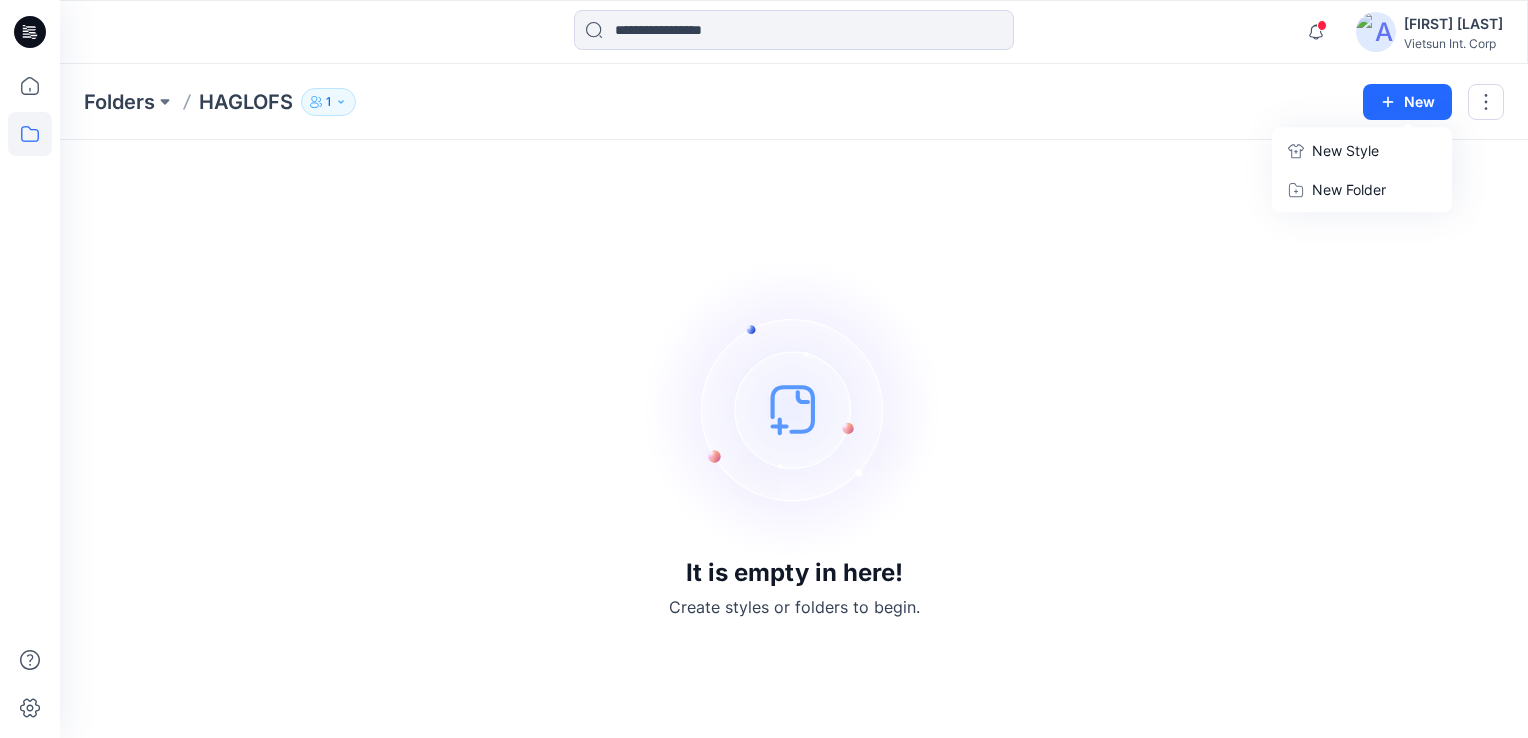 click on "It is empty in here! Create styles or folders to begin." at bounding box center (794, 439) 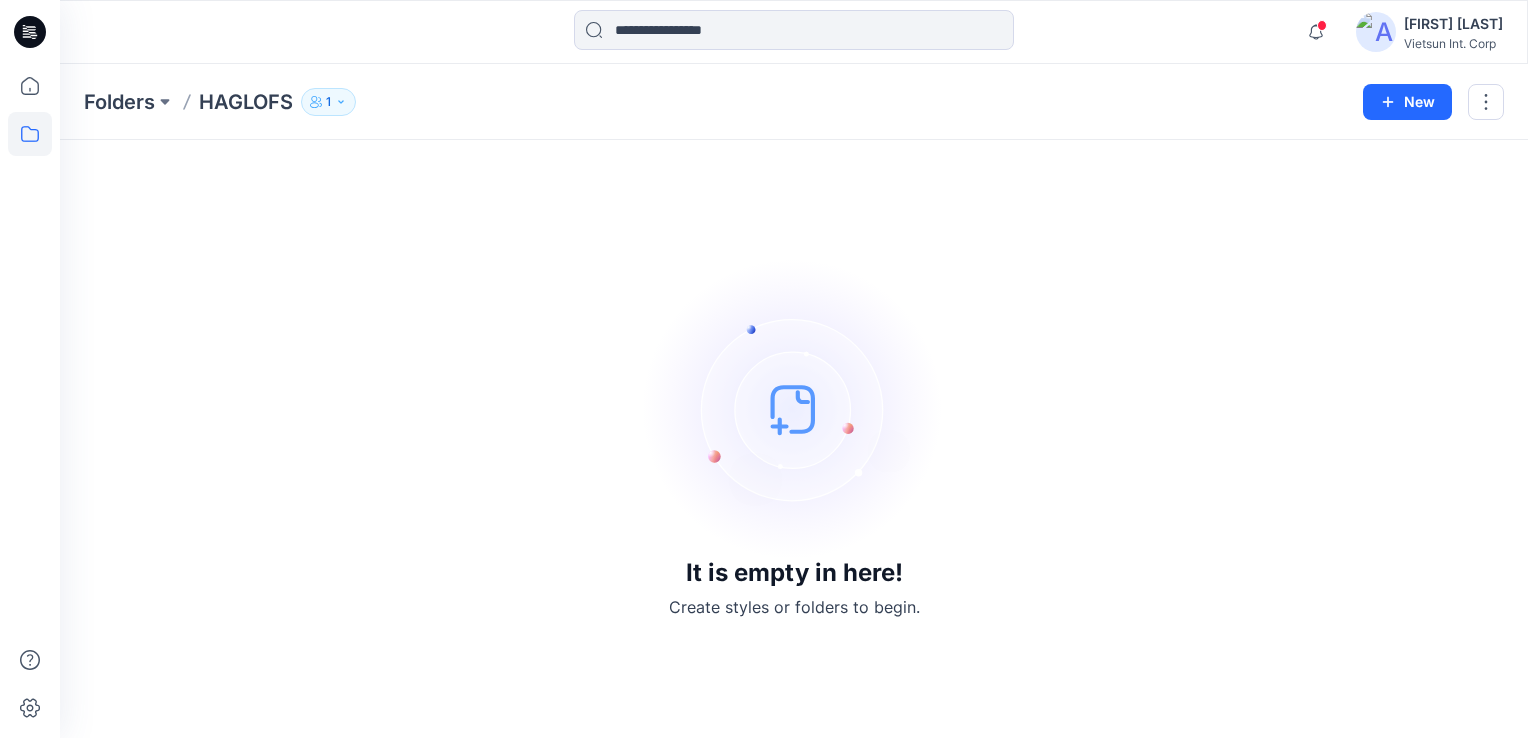 click on "It is empty in here! Create styles or folders to begin." at bounding box center [794, 439] 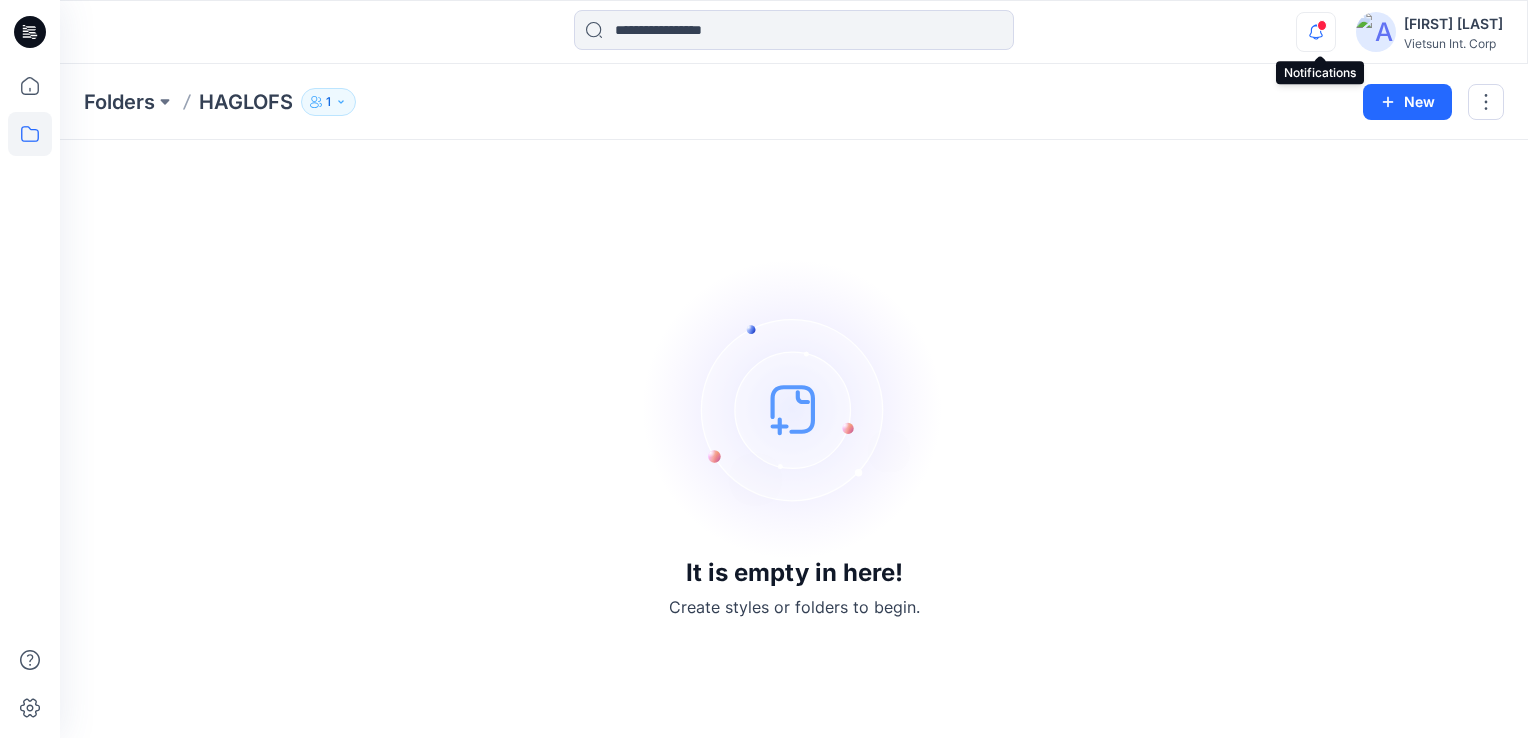 click 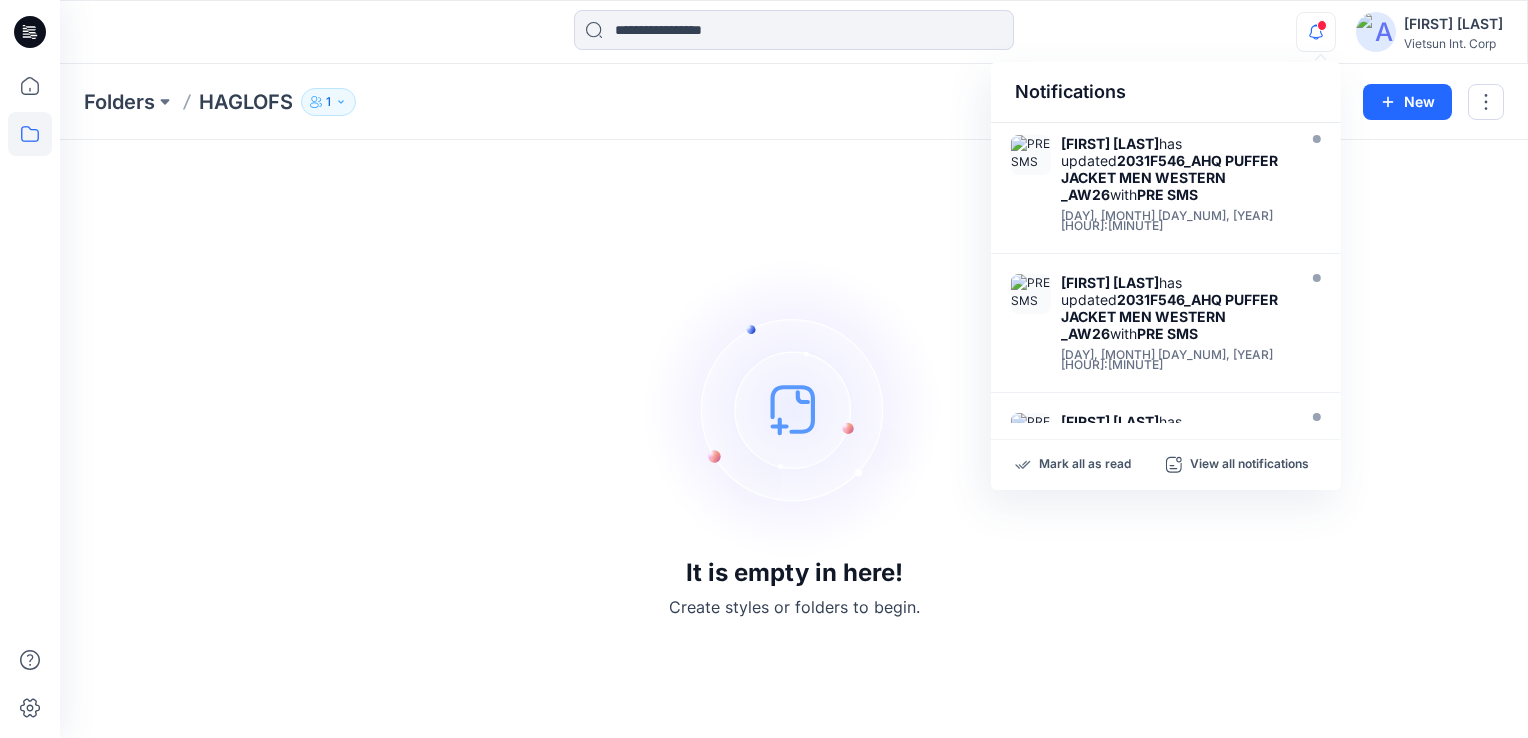 click on "It is empty in here! Create styles or folders to begin." at bounding box center (794, 439) 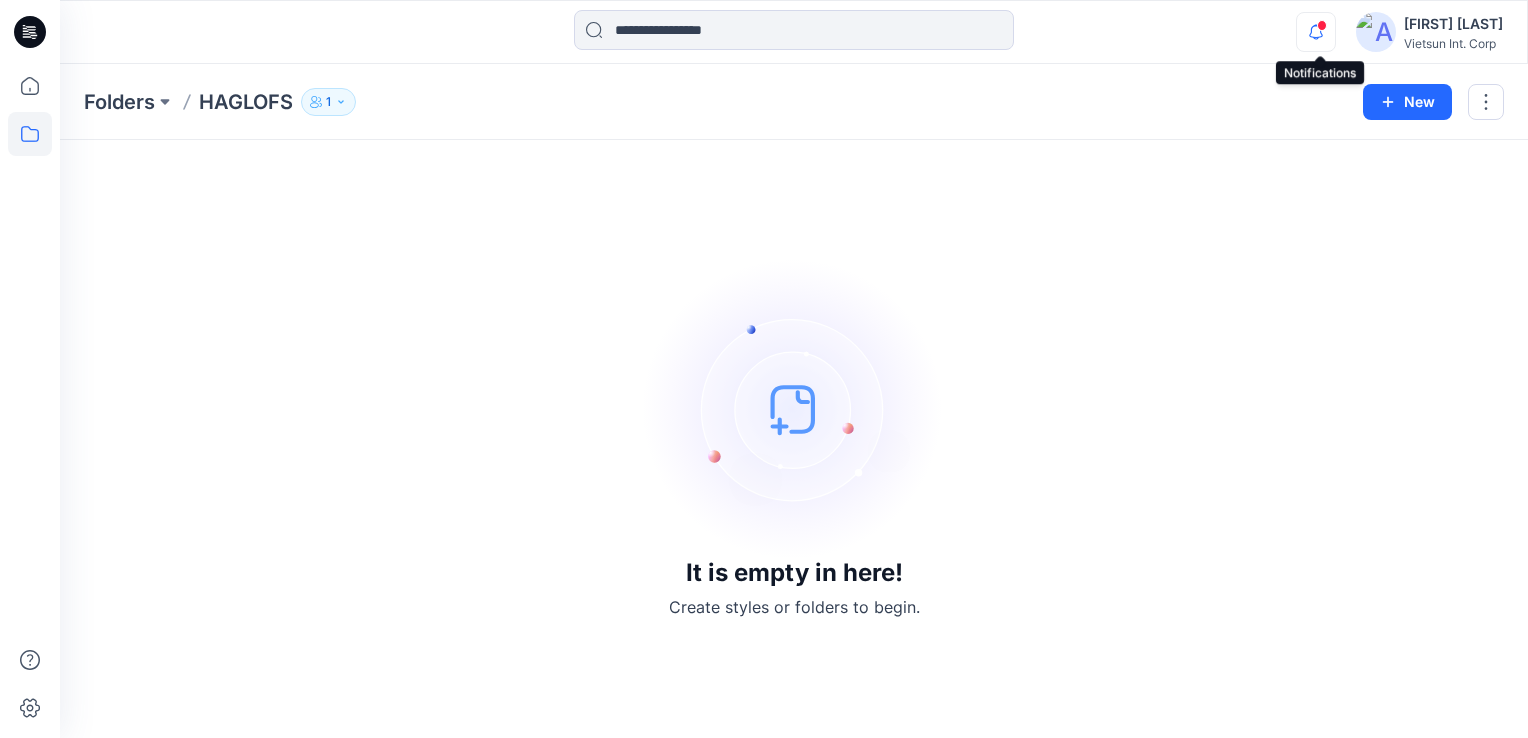 click 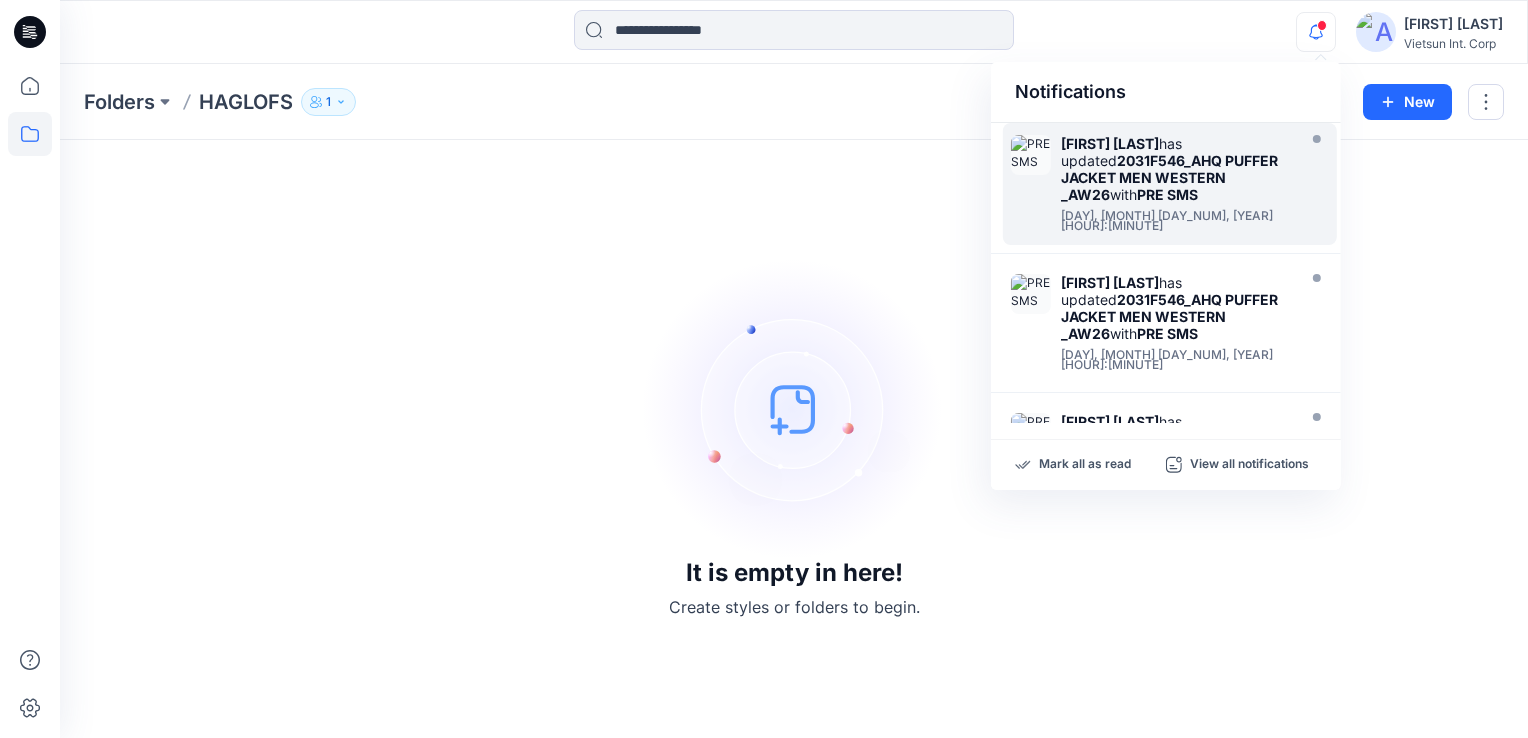 click on "2031F546_AHQ PUFFER JACKET MEN WESTERN _AW26" at bounding box center (1169, 177) 